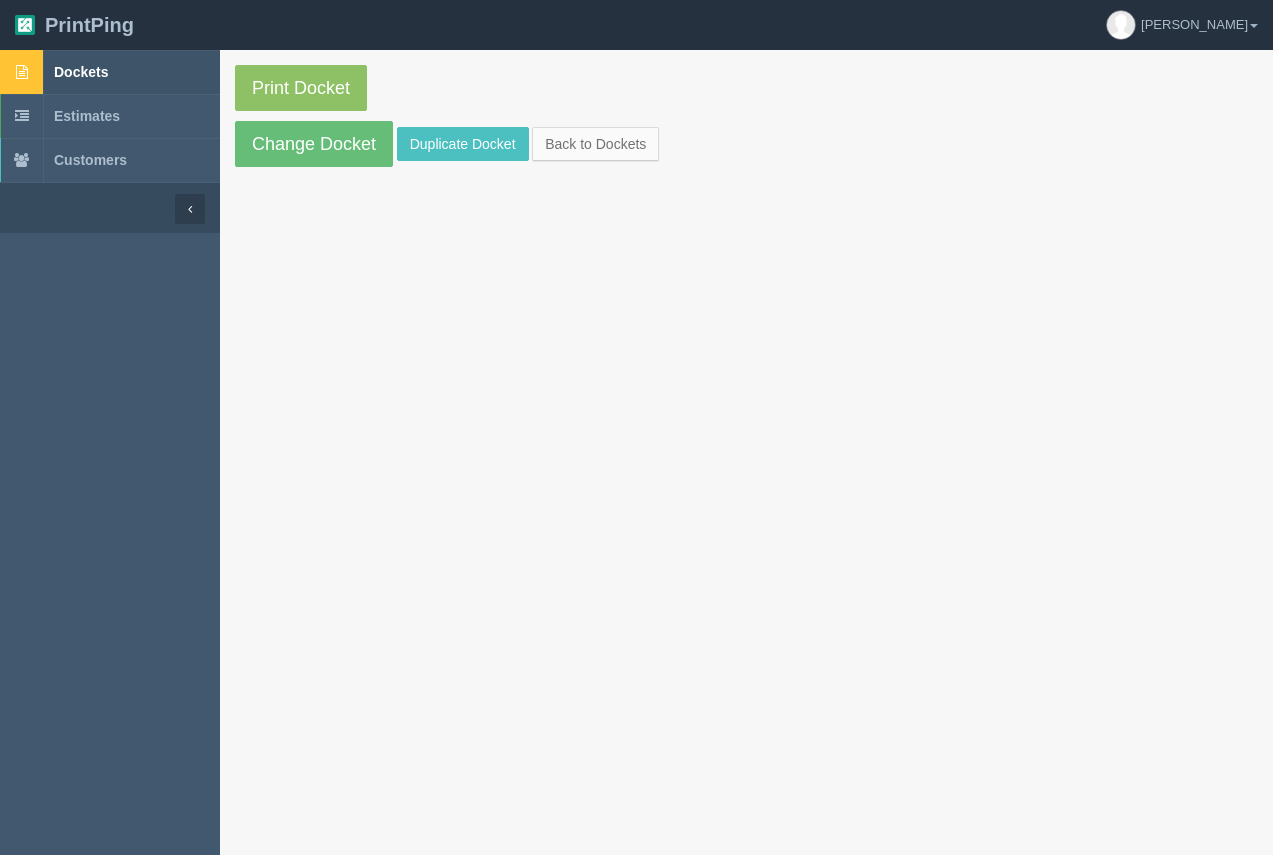 scroll, scrollTop: 0, scrollLeft: 0, axis: both 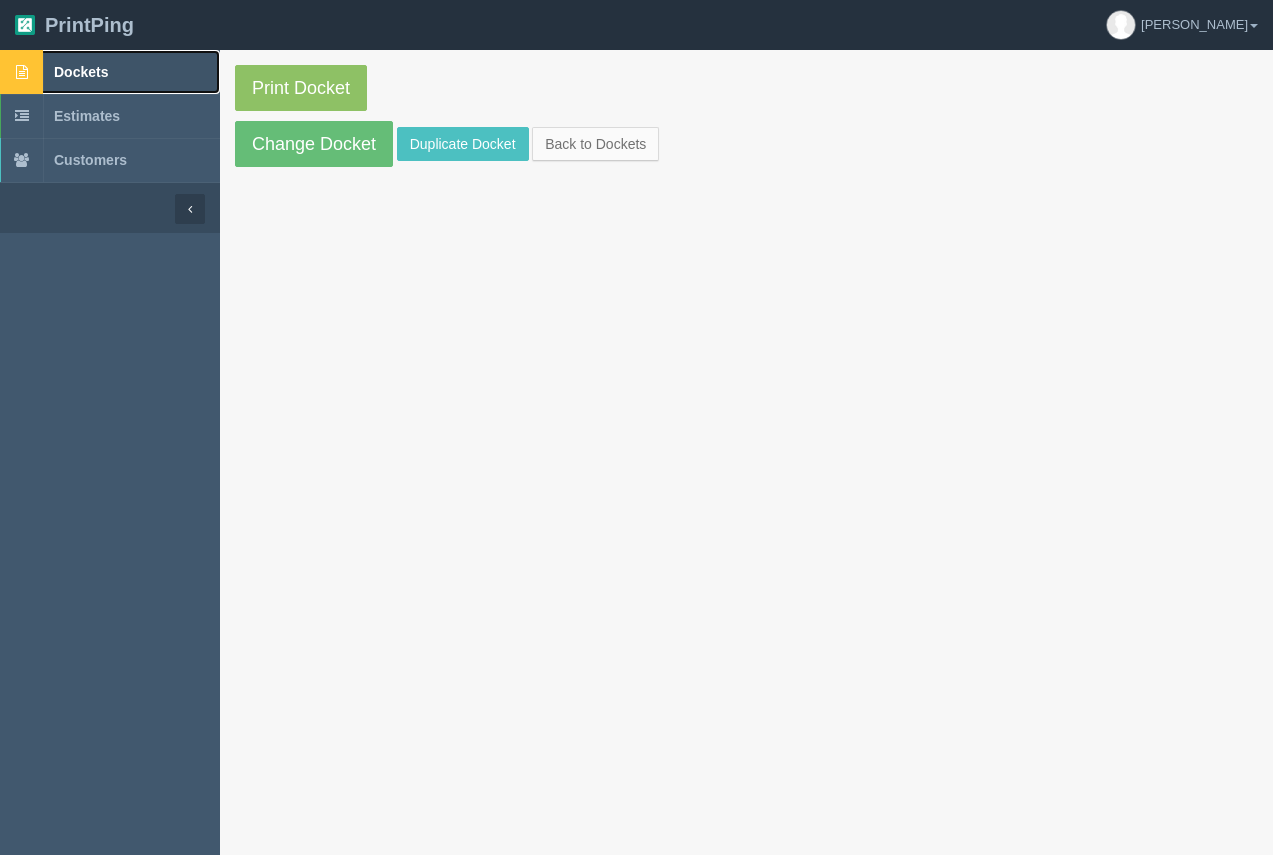 click on "Dockets" at bounding box center [81, 72] 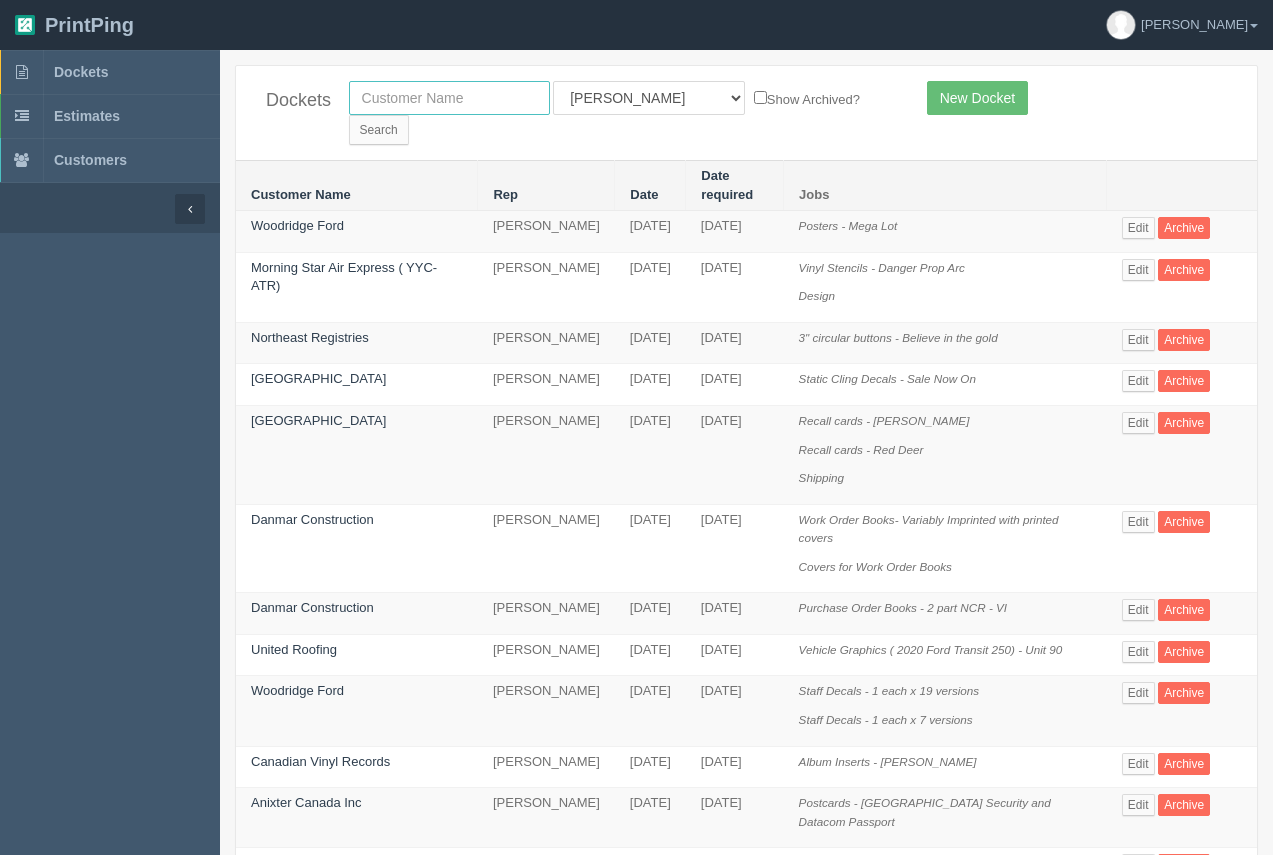 click at bounding box center (449, 98) 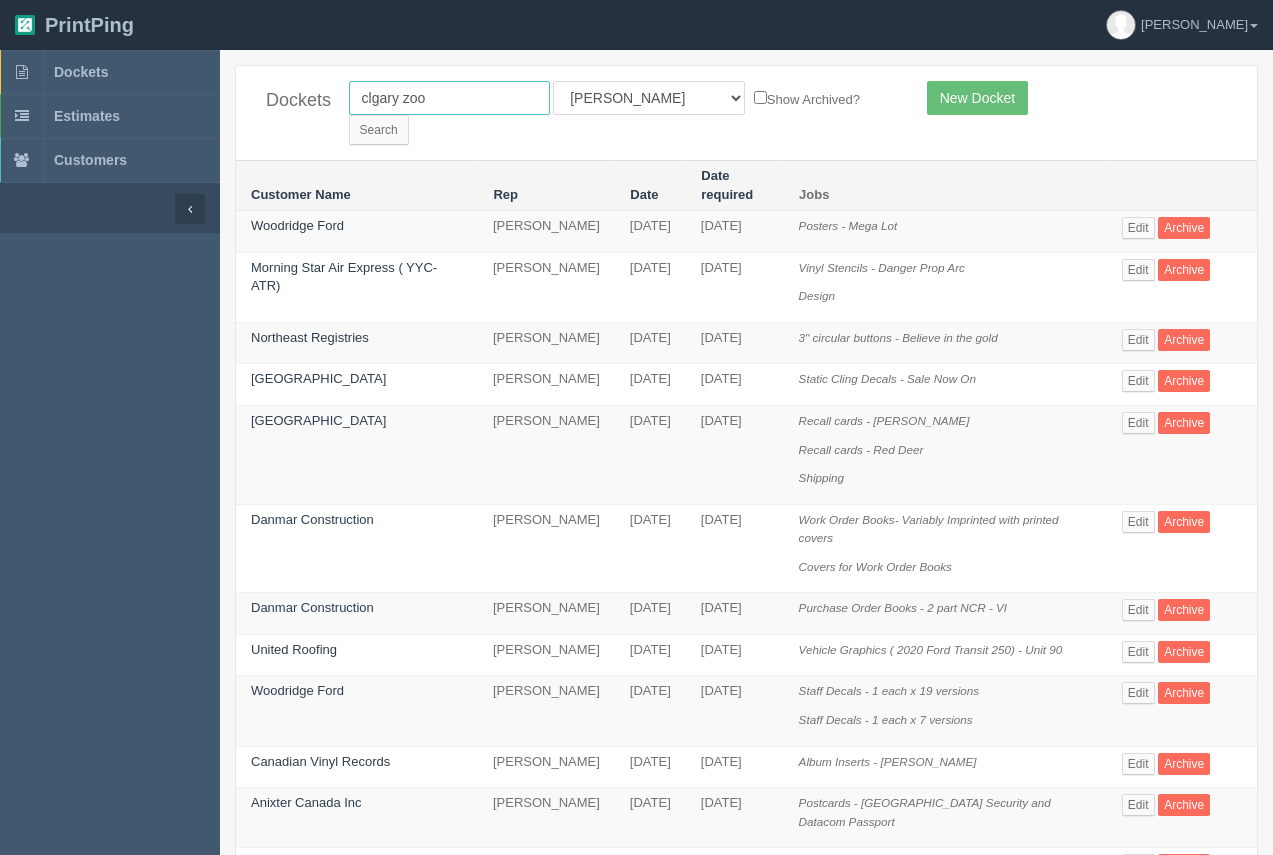 click on "clgary zoo" at bounding box center (449, 98) 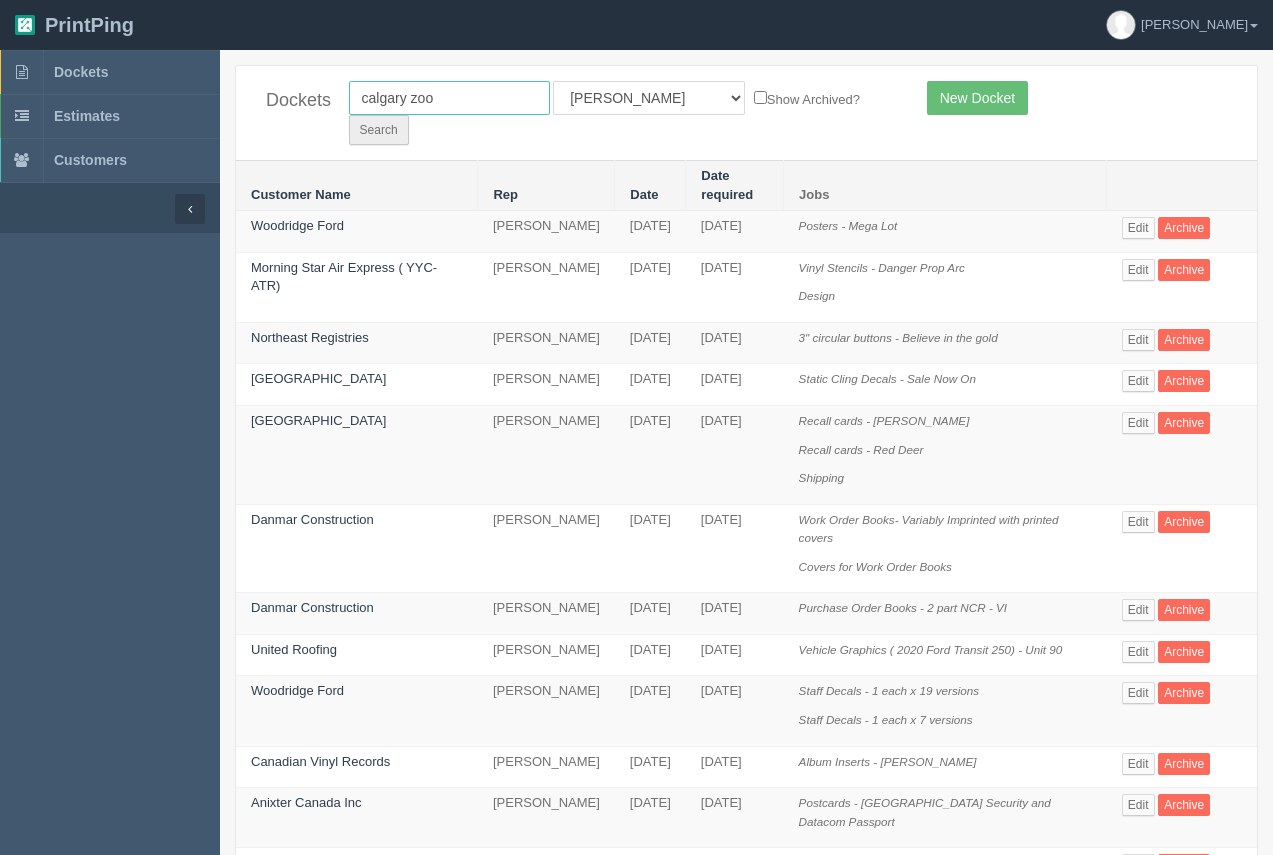 type on "calgary zoo" 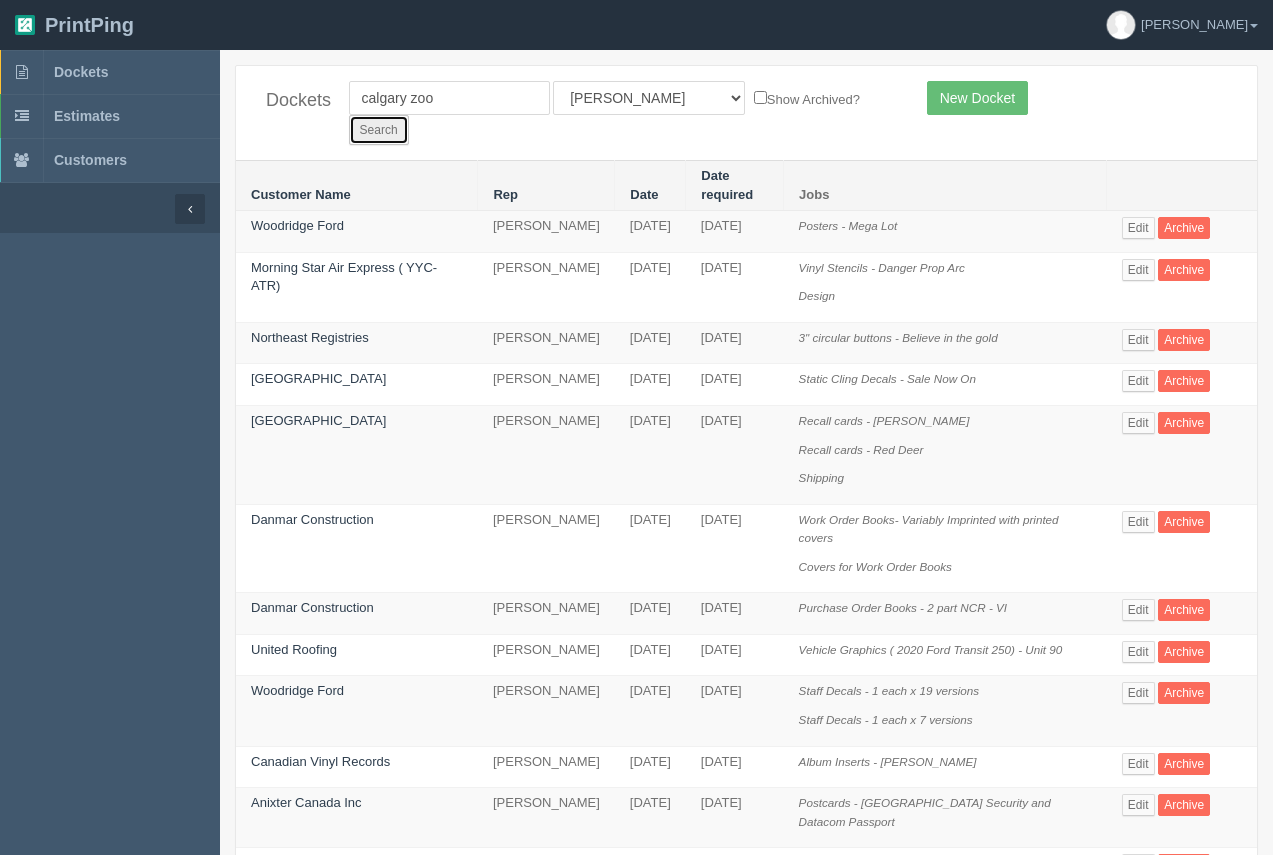 click on "Search" at bounding box center [379, 130] 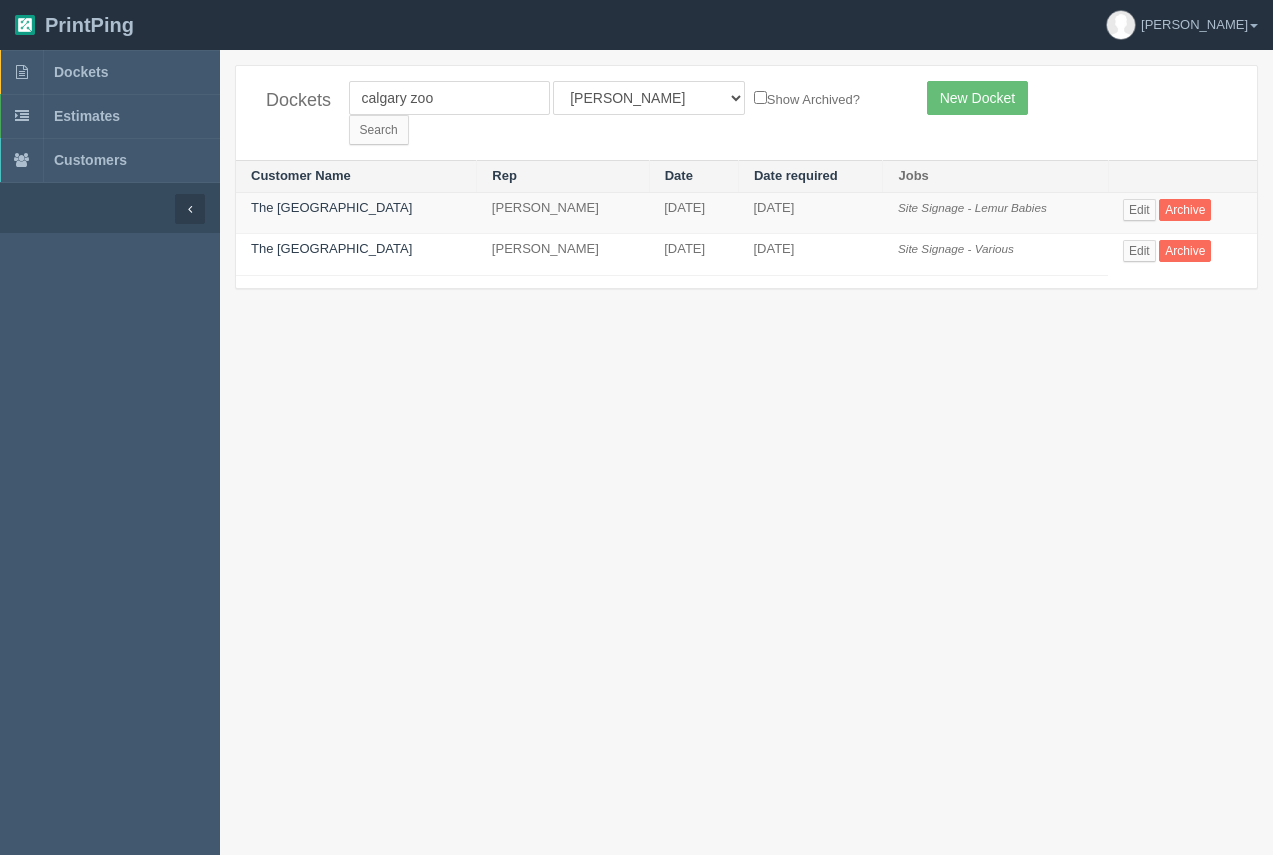 scroll, scrollTop: 0, scrollLeft: 0, axis: both 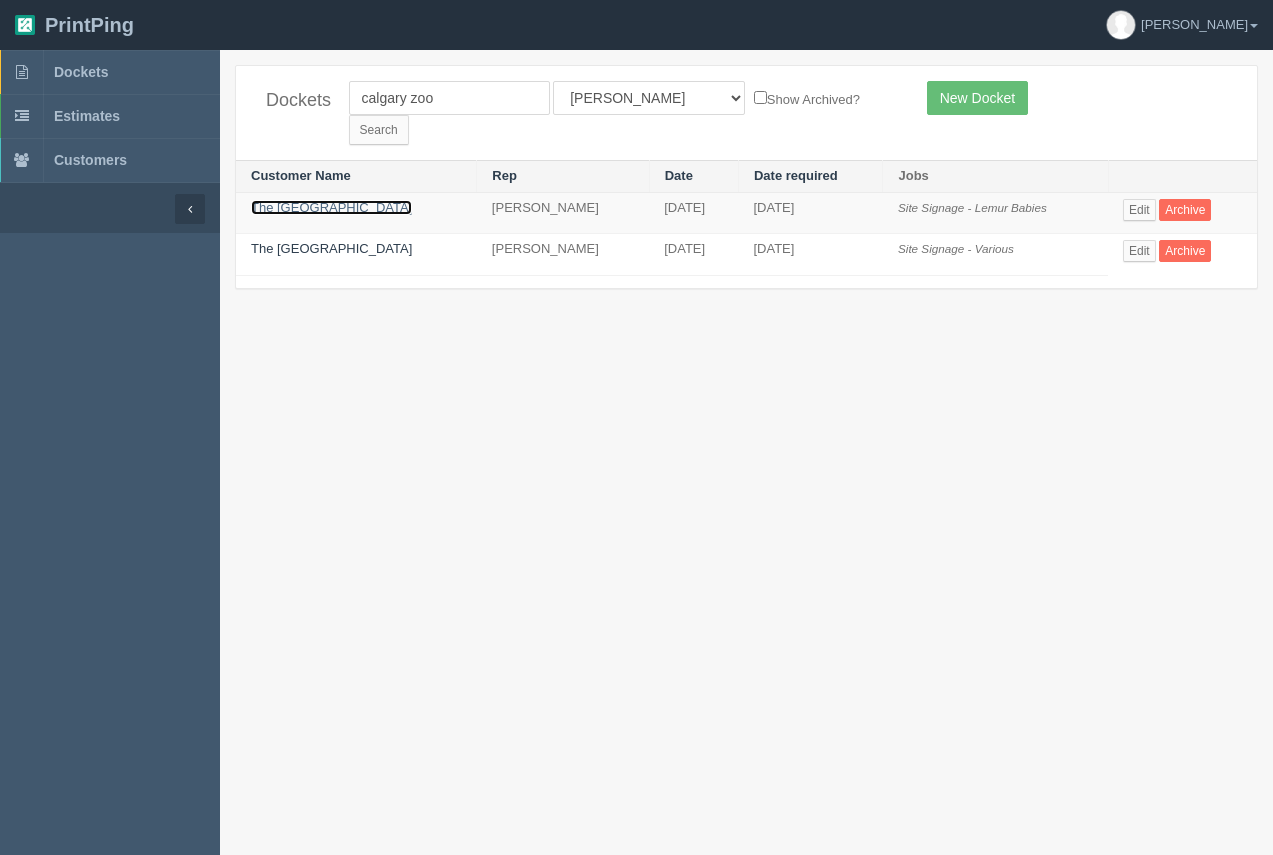 click on "The [GEOGRAPHIC_DATA]" at bounding box center (356, 213) 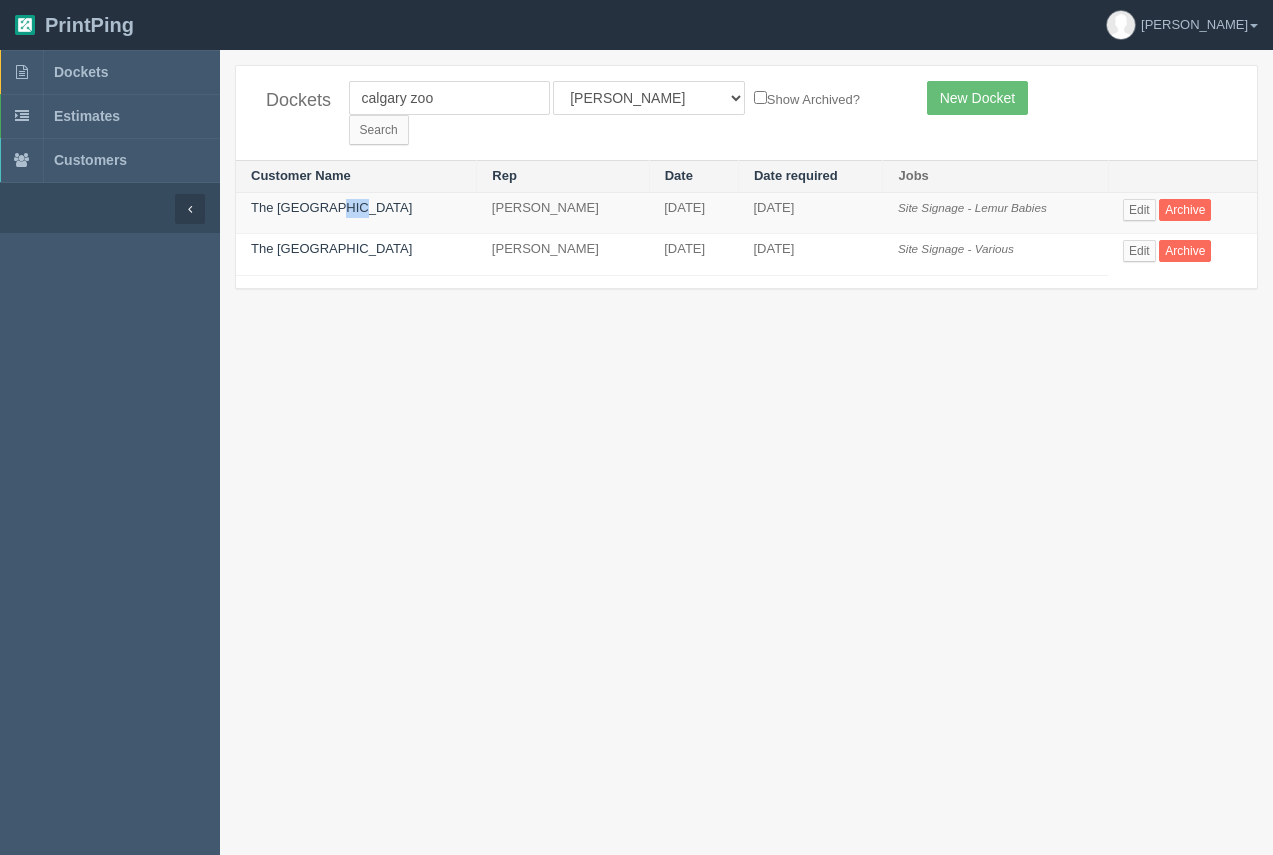 click on "The [GEOGRAPHIC_DATA]" at bounding box center (356, 213) 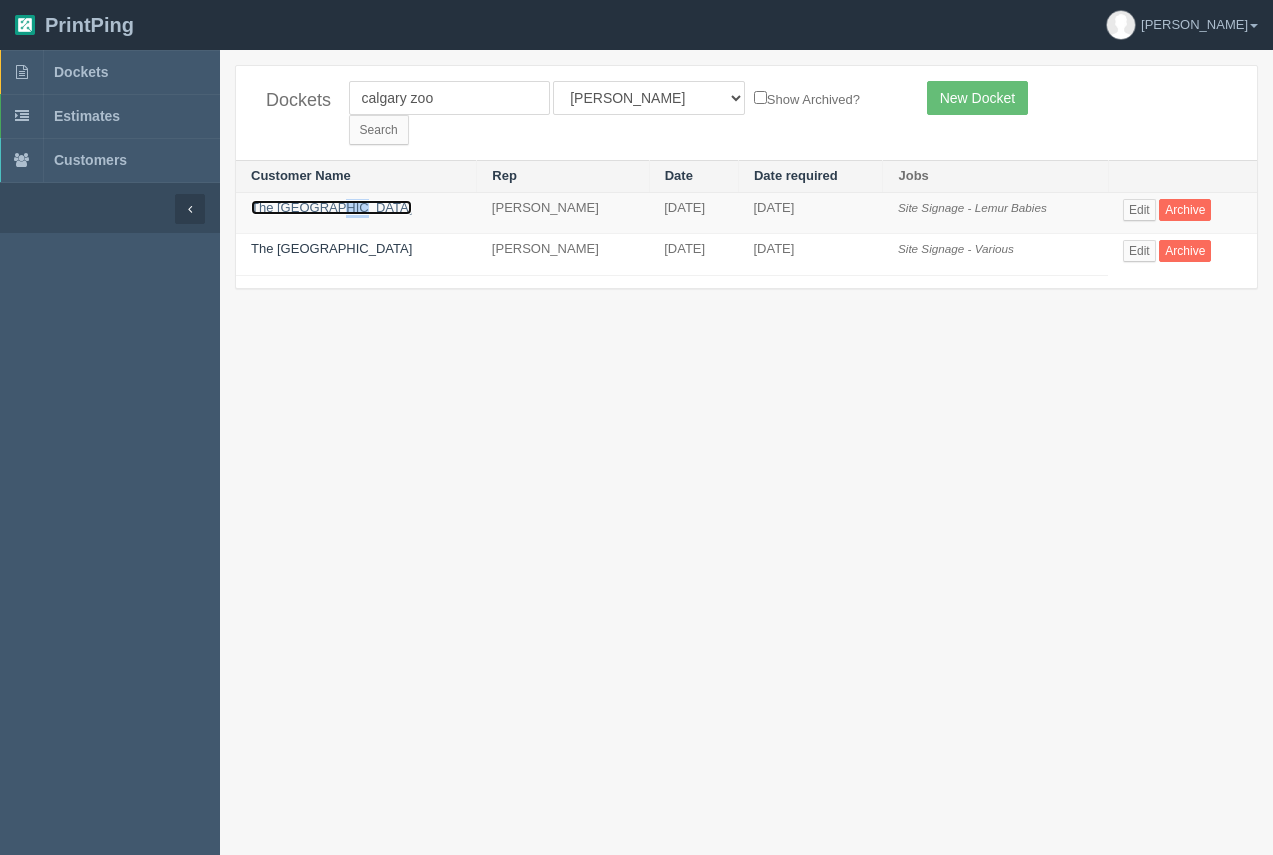 click on "The [GEOGRAPHIC_DATA]" at bounding box center [331, 207] 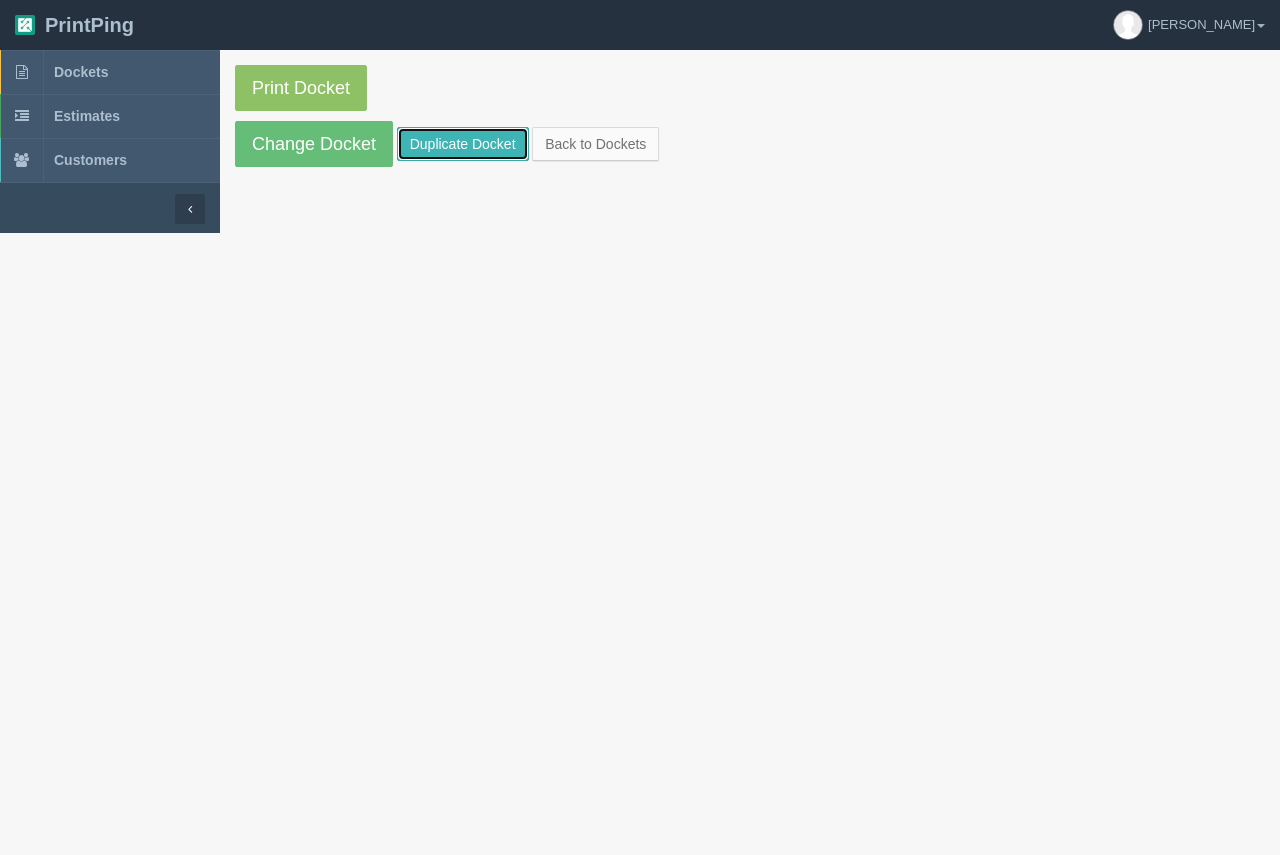 click on "Duplicate Docket" at bounding box center [463, 144] 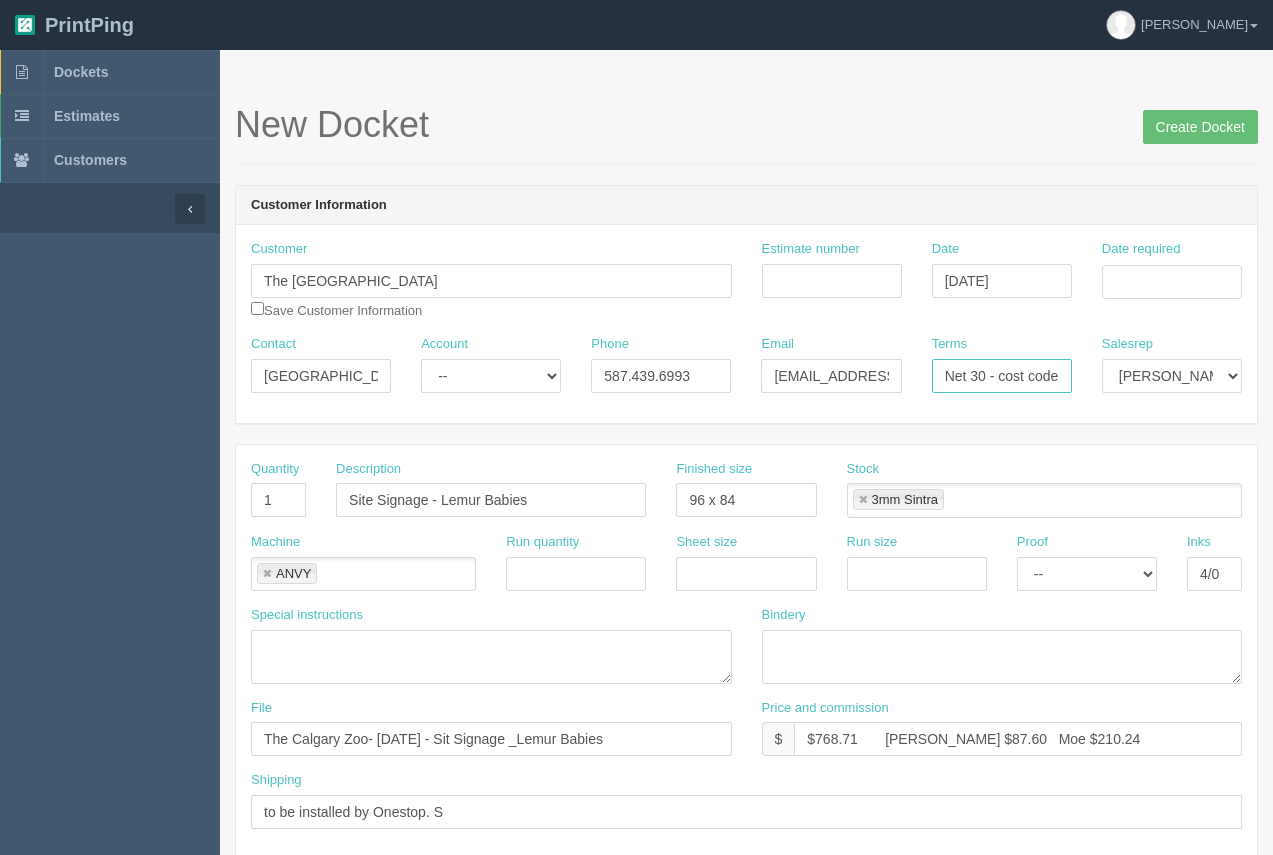 click on "Net 30 - cost code - 01-621012-3500" at bounding box center [1002, 376] 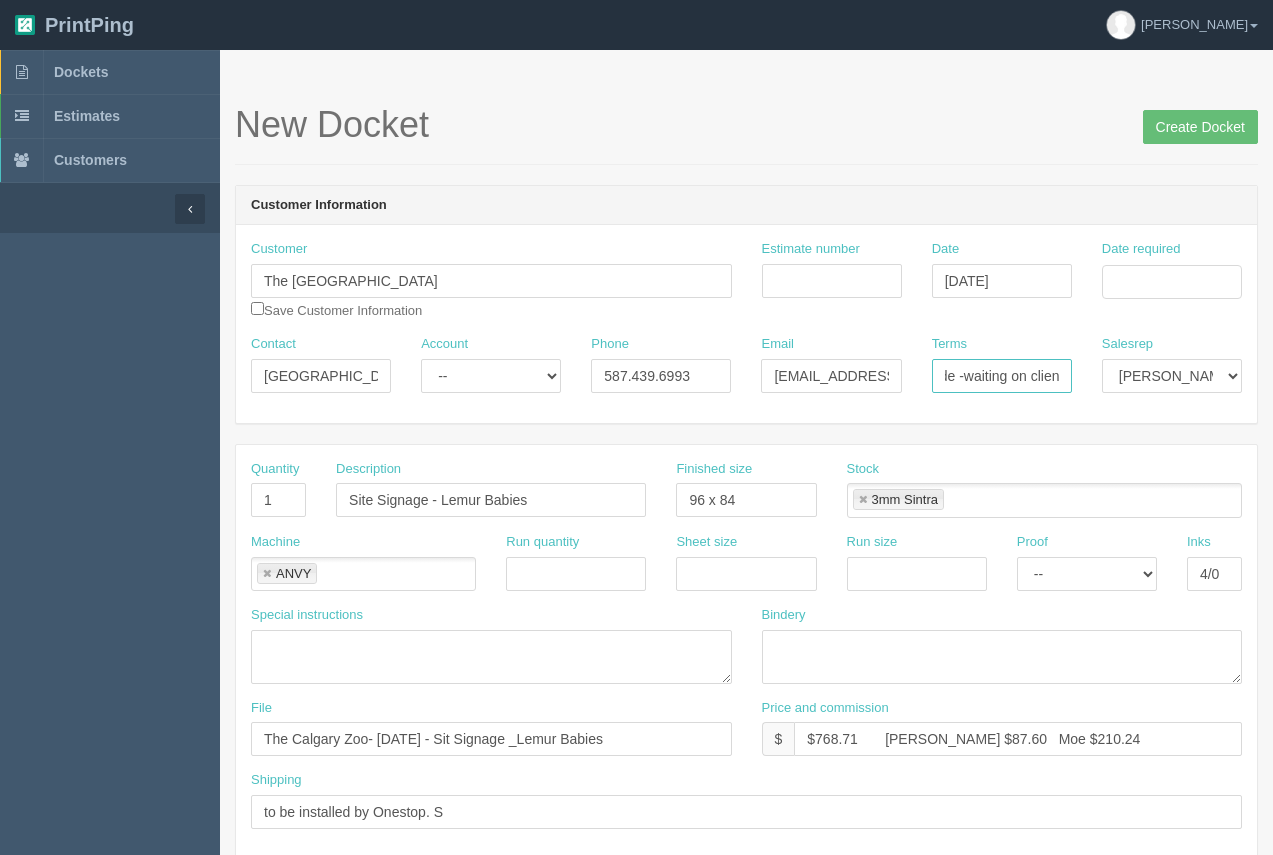 scroll, scrollTop: 0, scrollLeft: 107, axis: horizontal 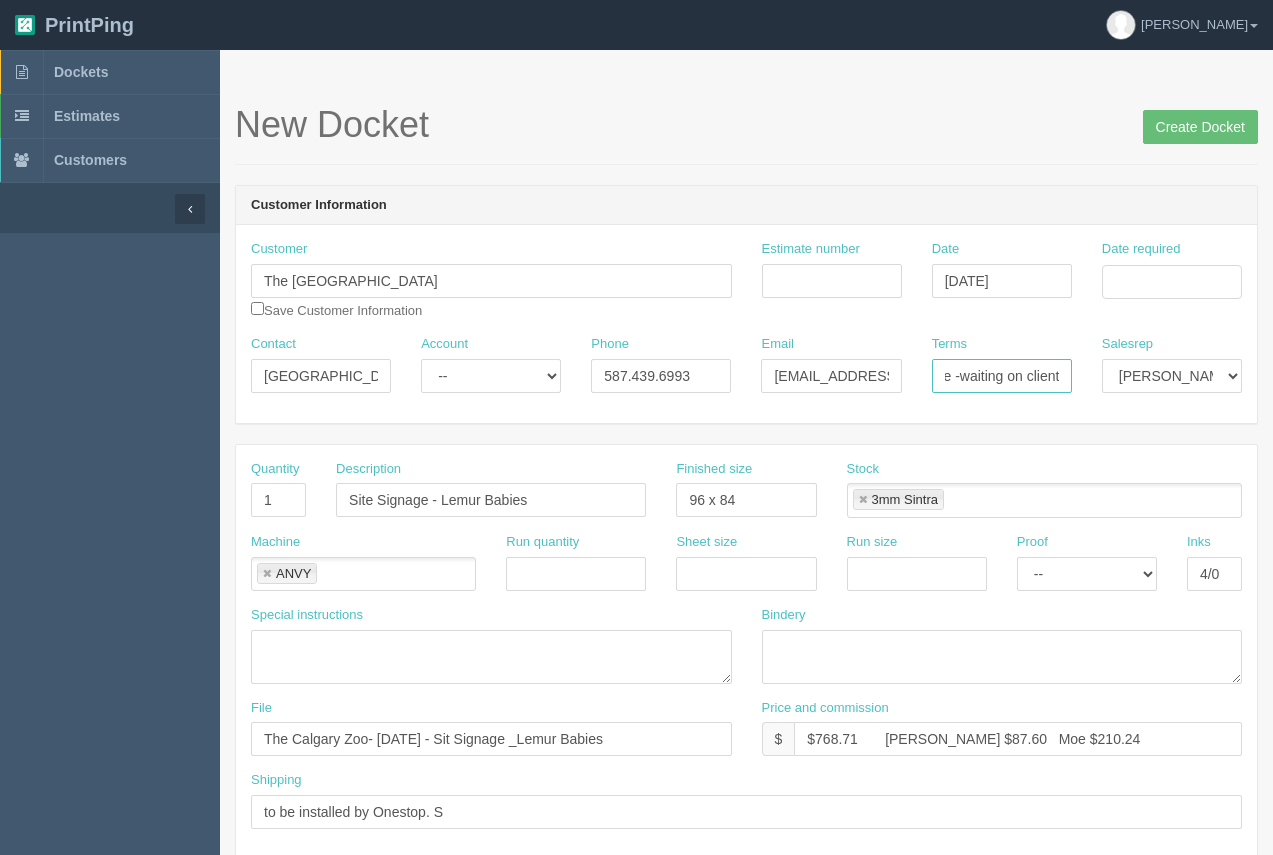 type on "Net 30 - cost code -waiting on client" 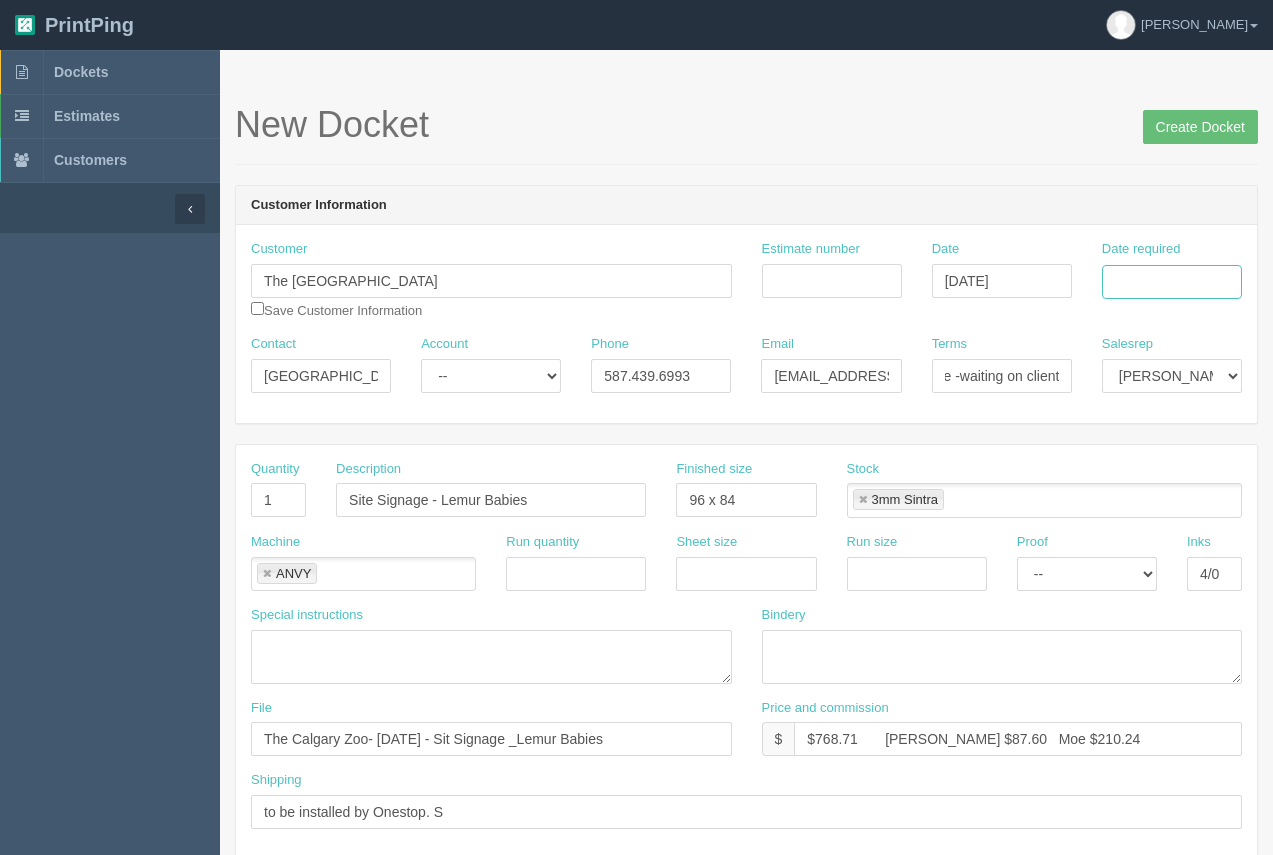scroll, scrollTop: 0, scrollLeft: 0, axis: both 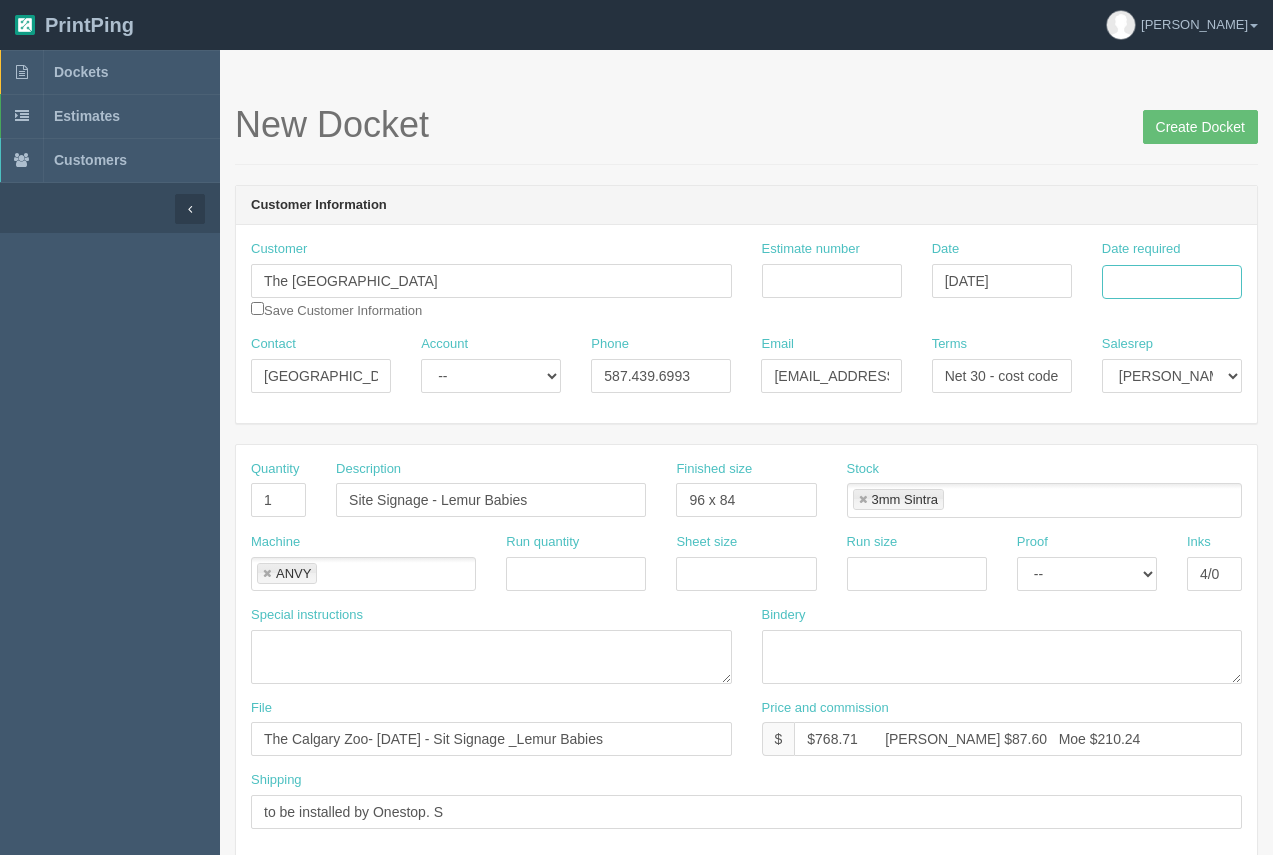 click on "Date required" at bounding box center (1172, 282) 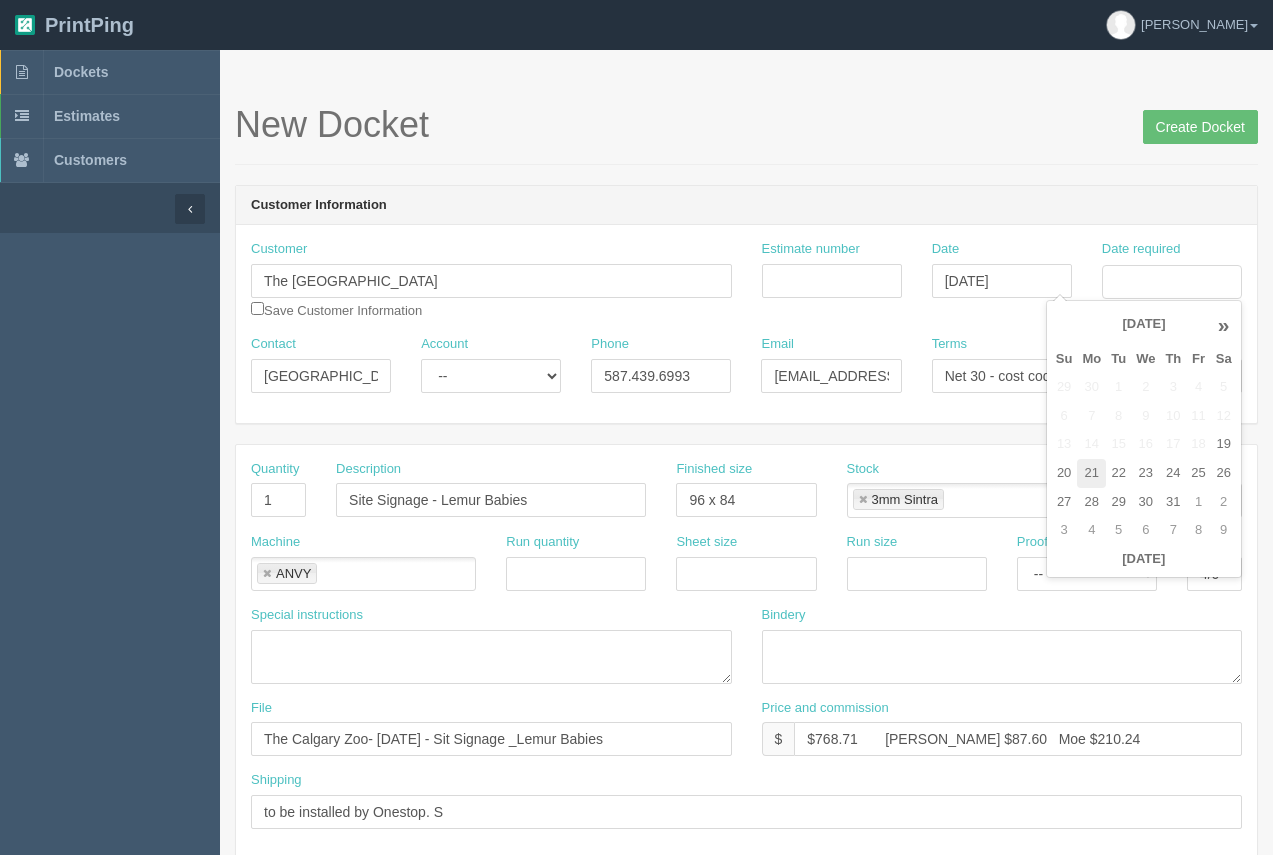 click on "21" at bounding box center (1091, 473) 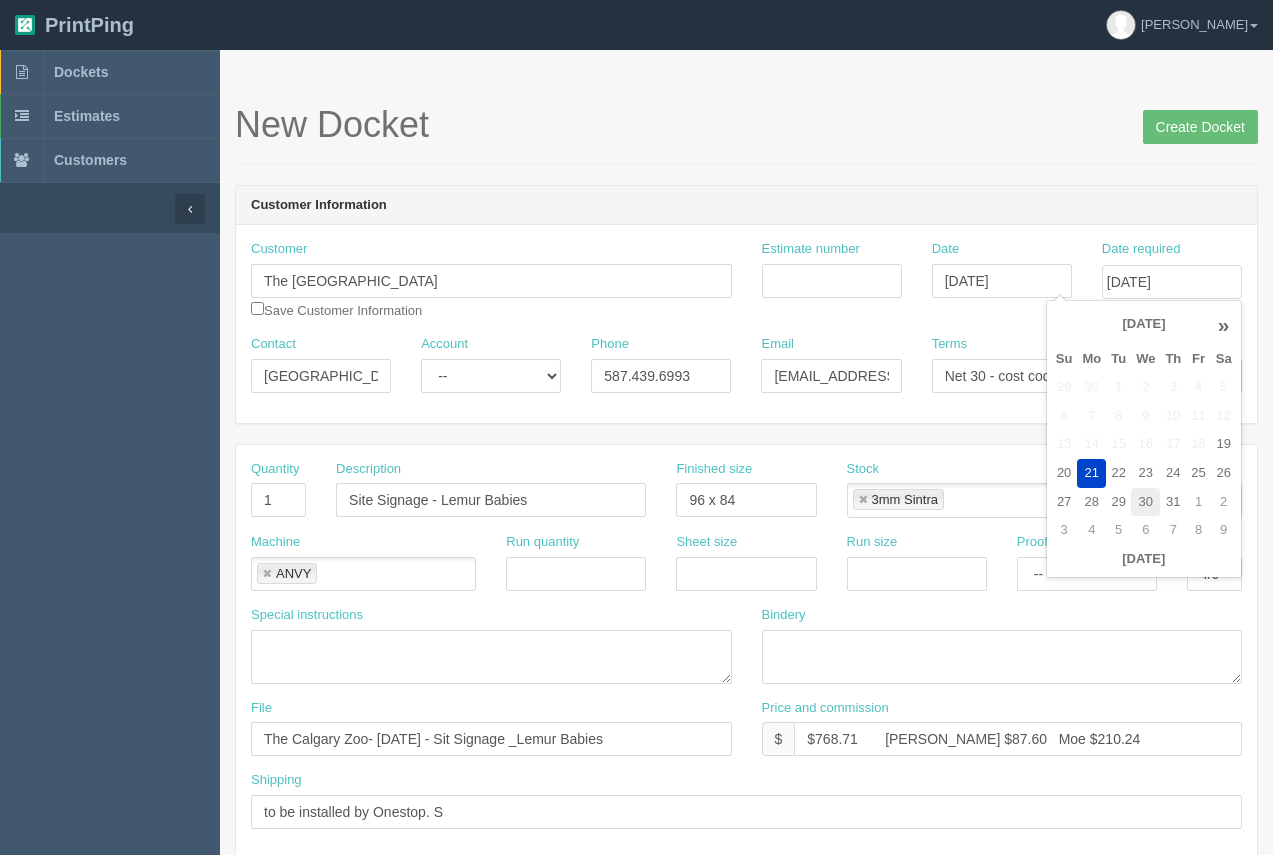 click on "30" at bounding box center [1145, 502] 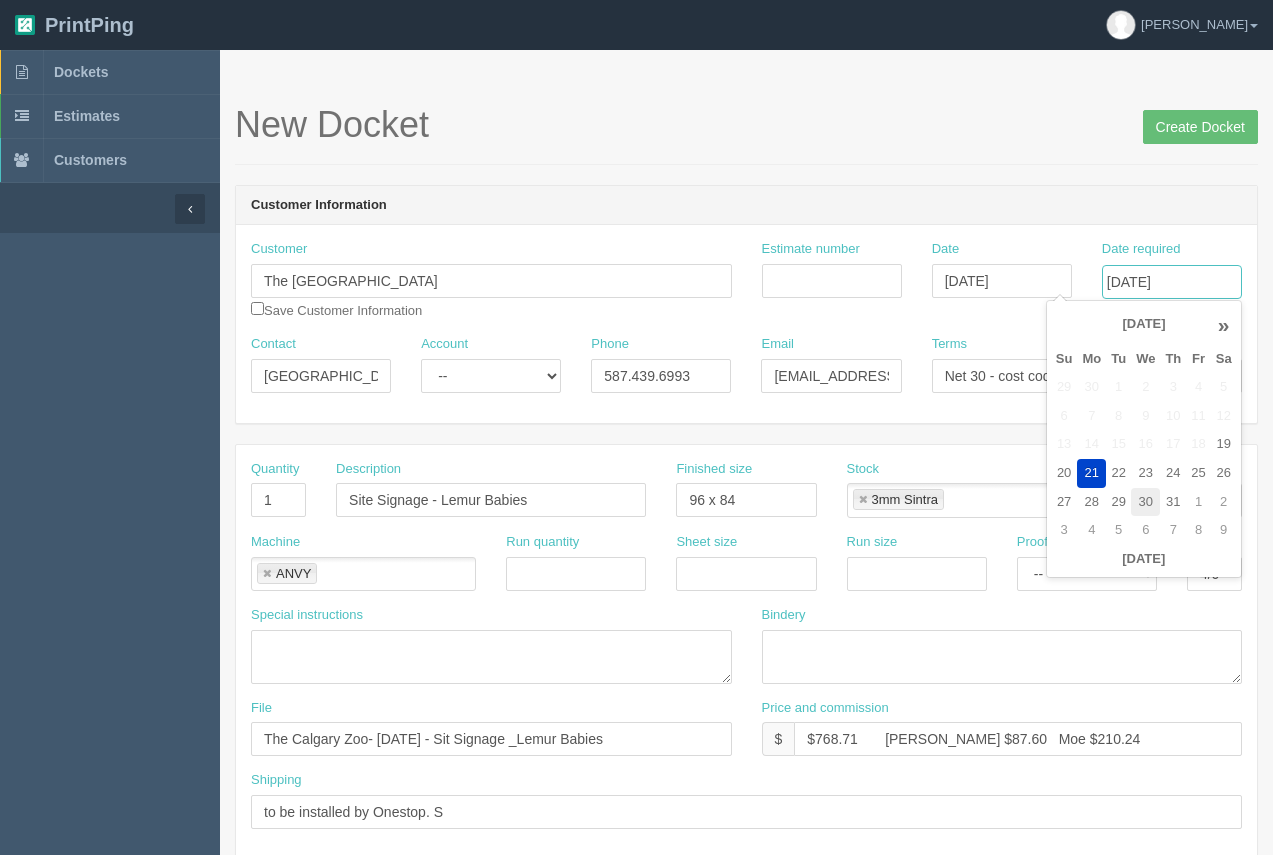 type on "July 30, 2025" 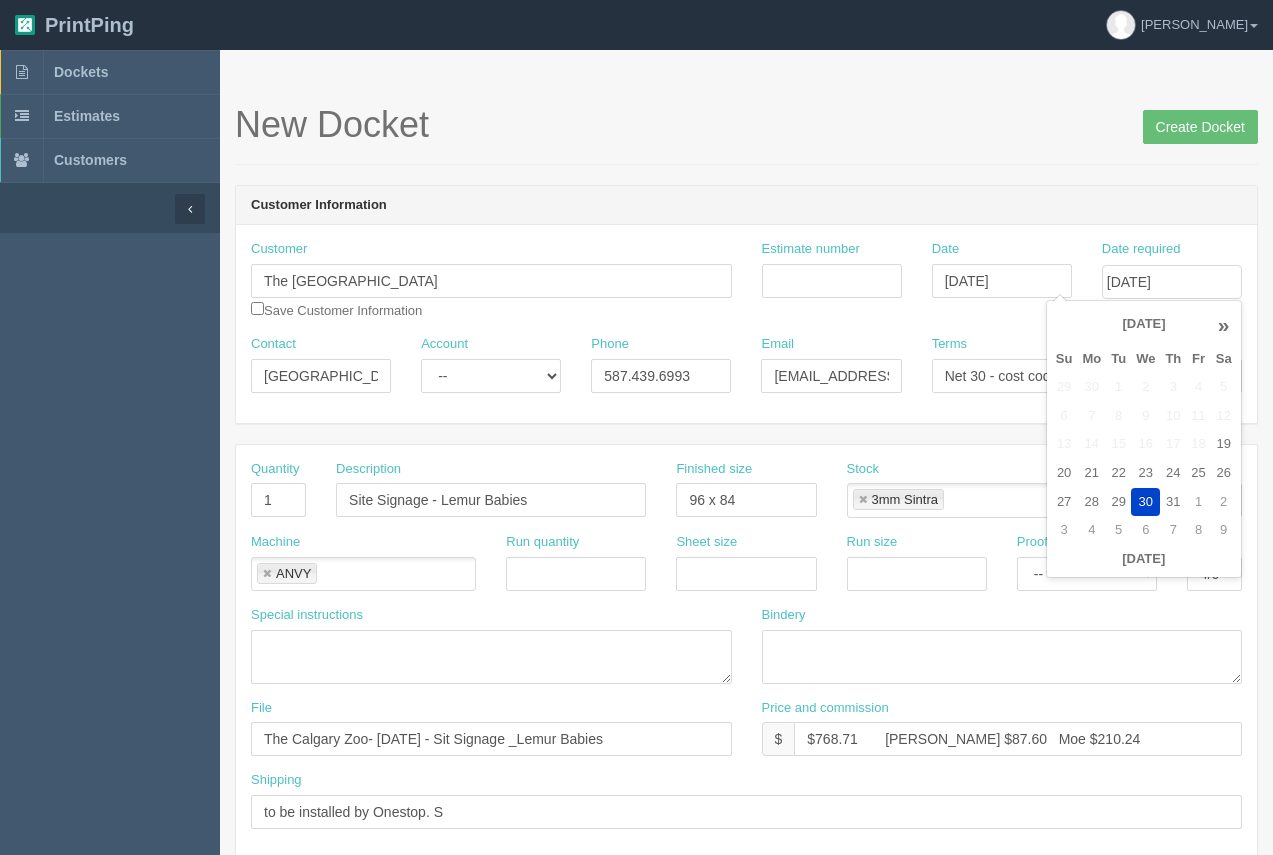 click on "PrintPing
Arif
Edit account ( arif@allrush.ca )
Logout" at bounding box center (636, 25) 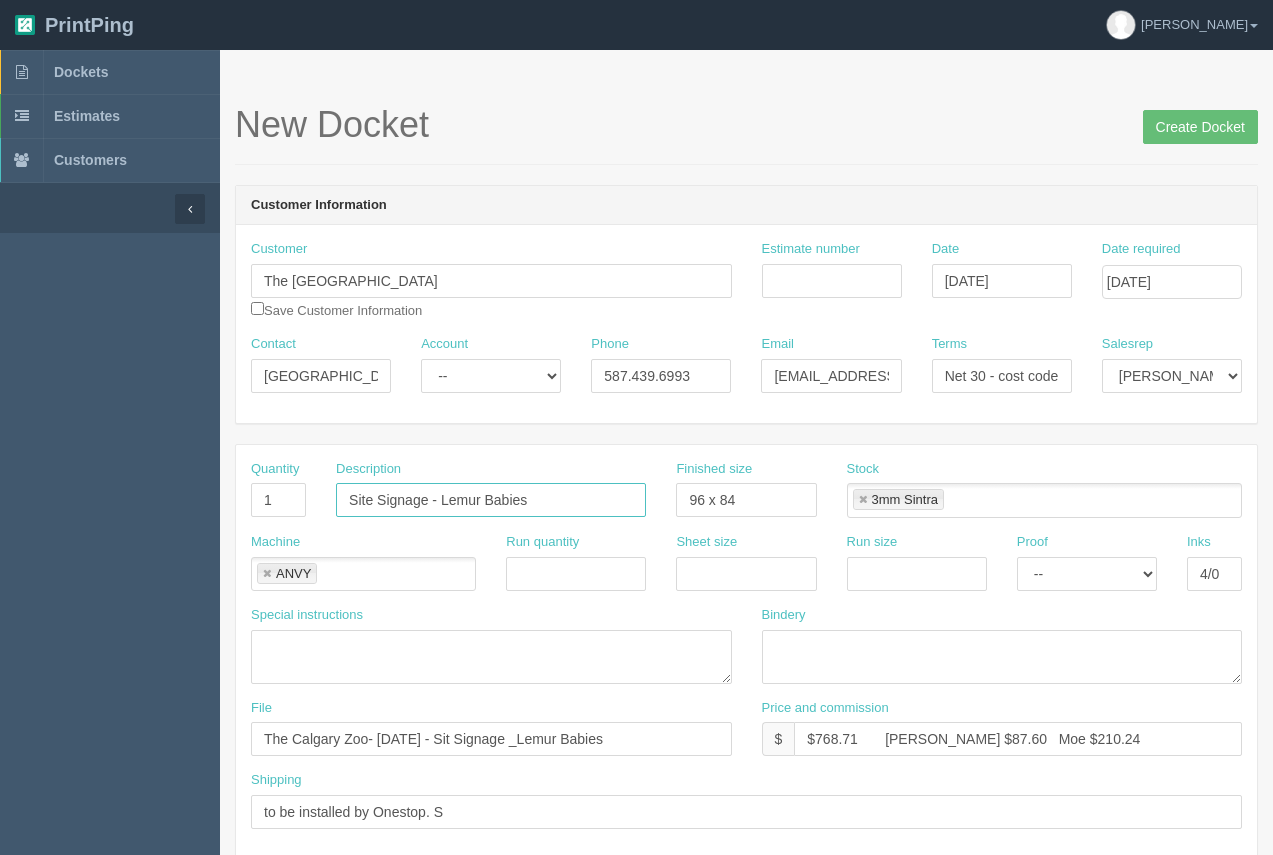 click on "Site Signage - Lemur Babies" at bounding box center (491, 500) 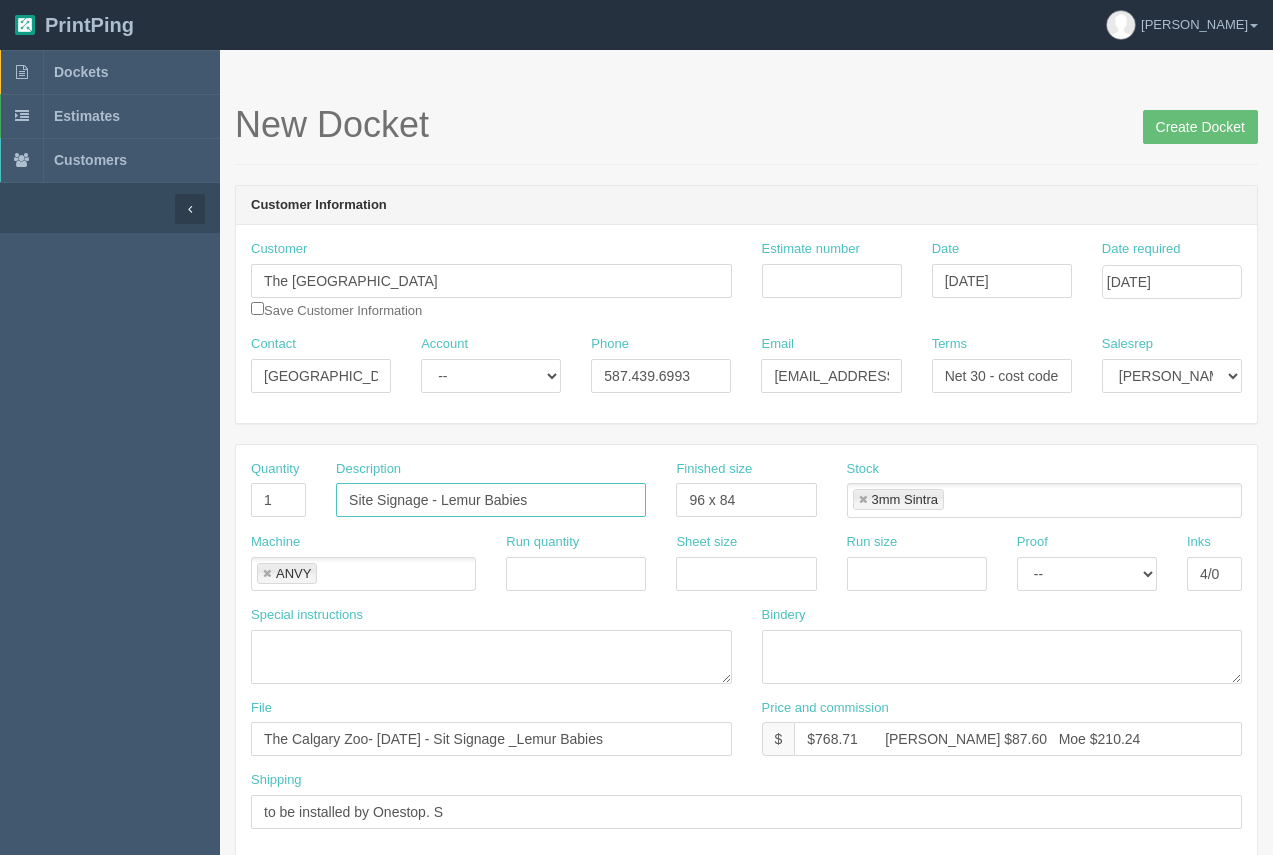 click on "Site Signage - Lemur Babies" at bounding box center (491, 500) 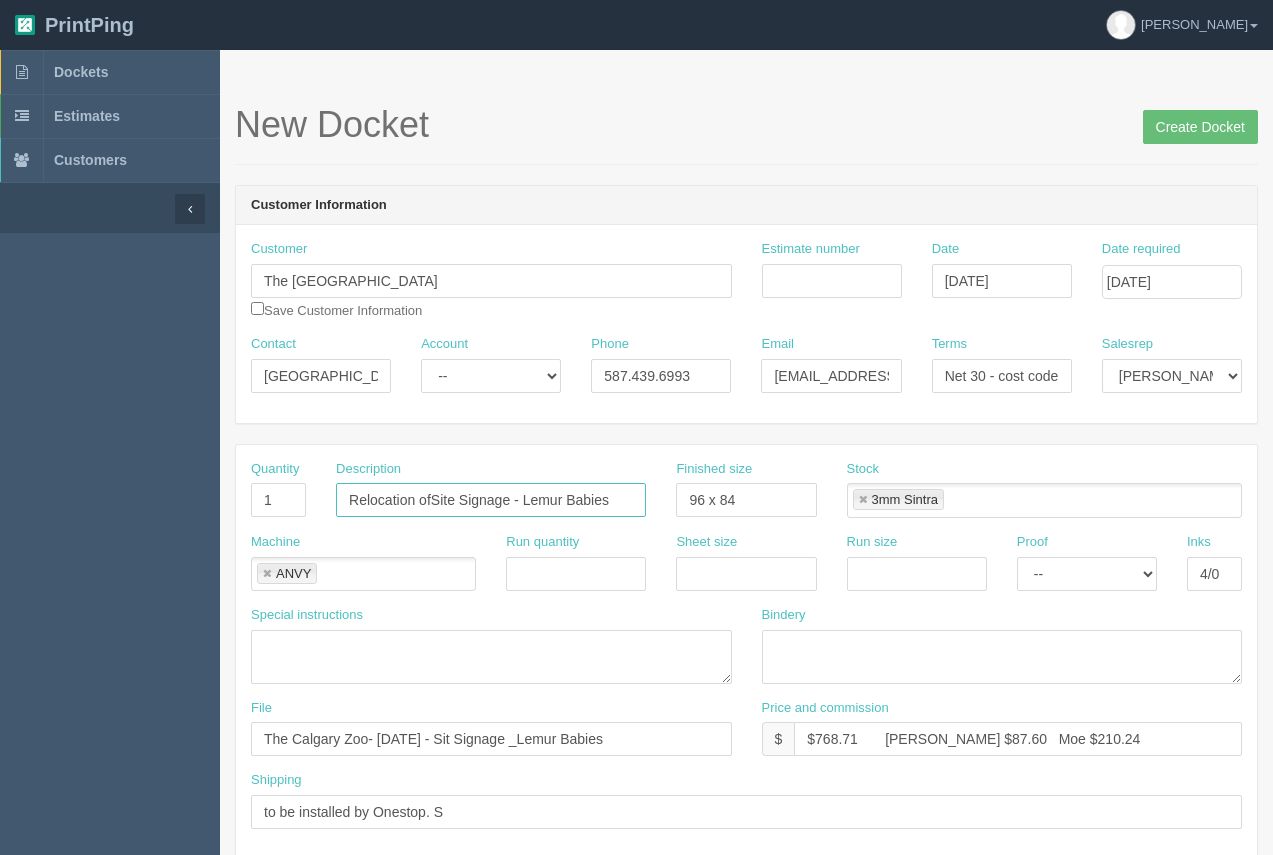 type on "Relocation of Site Signage - Lemur Babies" 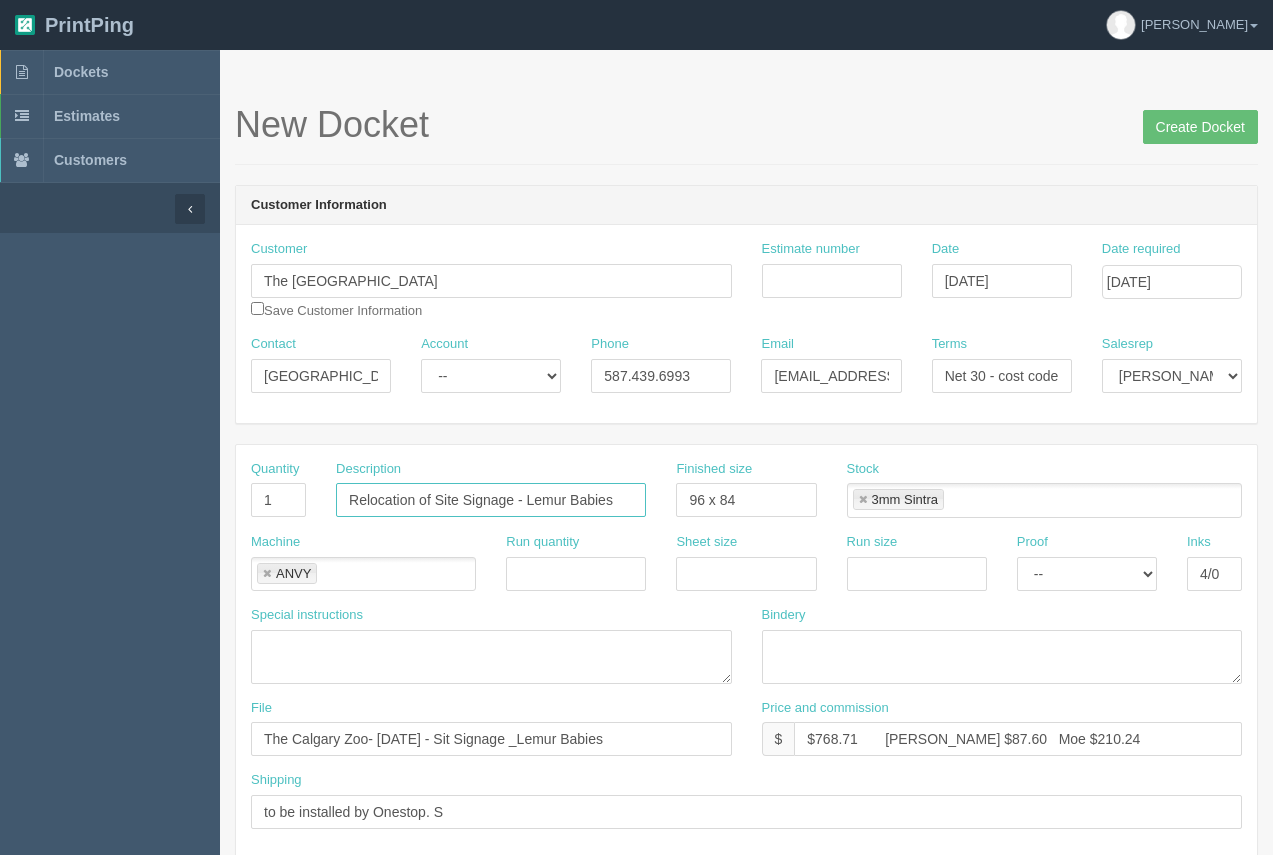 click at bounding box center [863, 500] 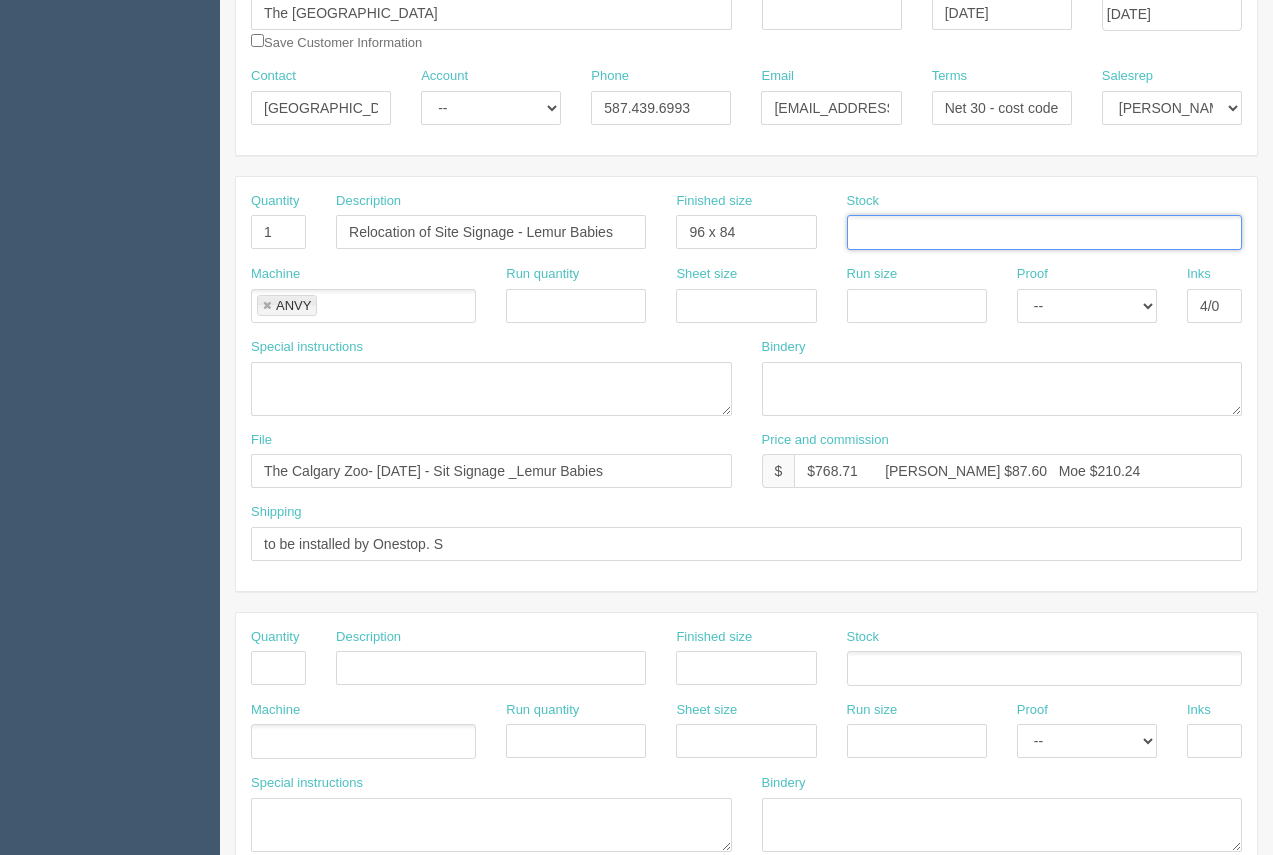 scroll, scrollTop: 258, scrollLeft: 0, axis: vertical 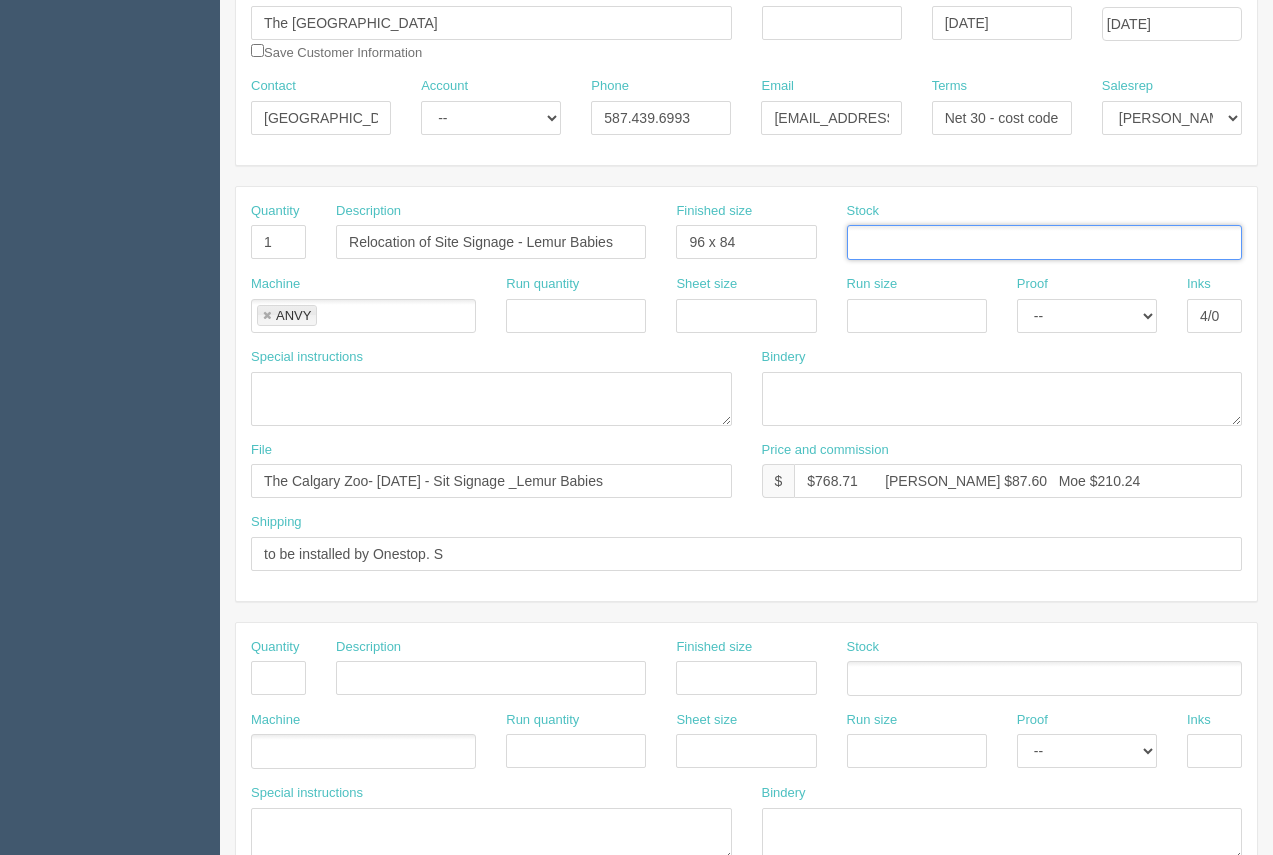 click at bounding box center [267, 316] 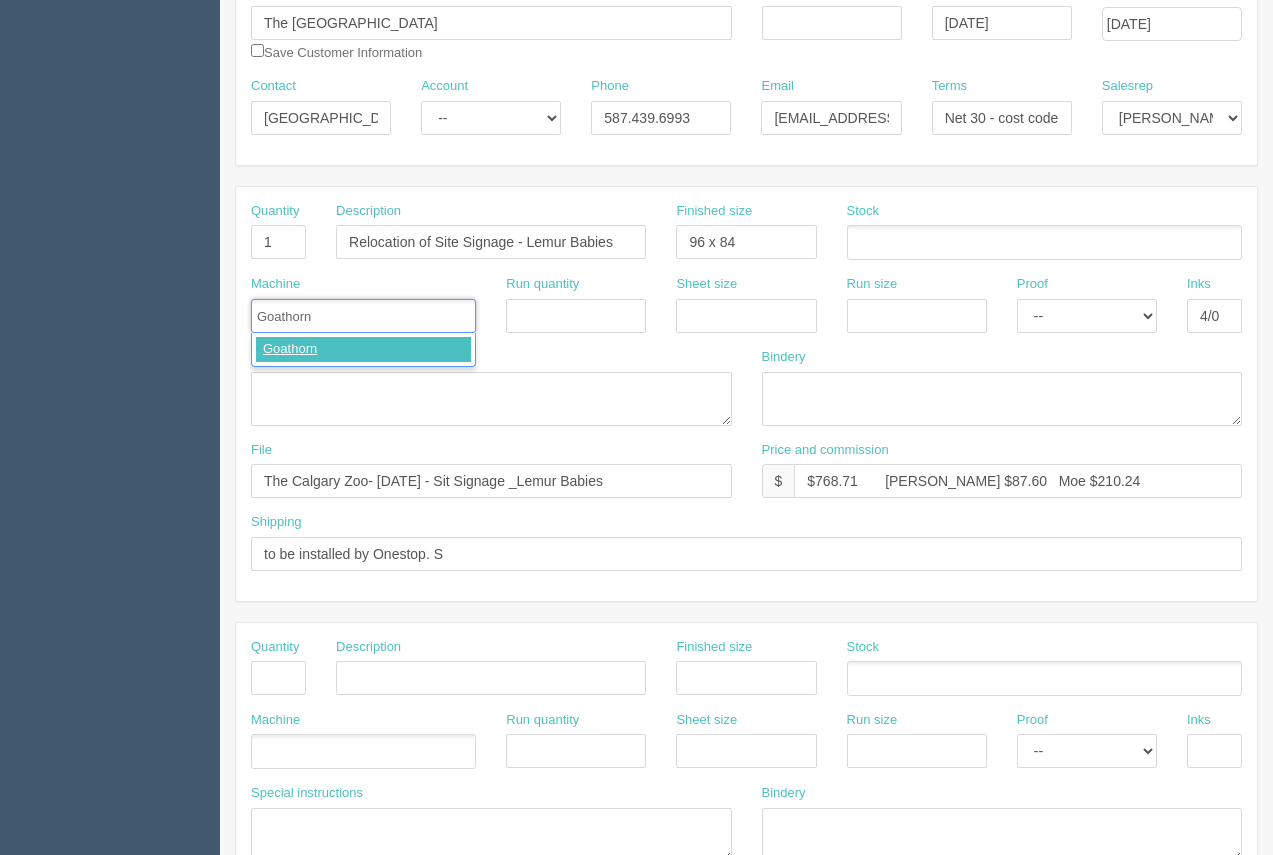 type on "Goathorn" 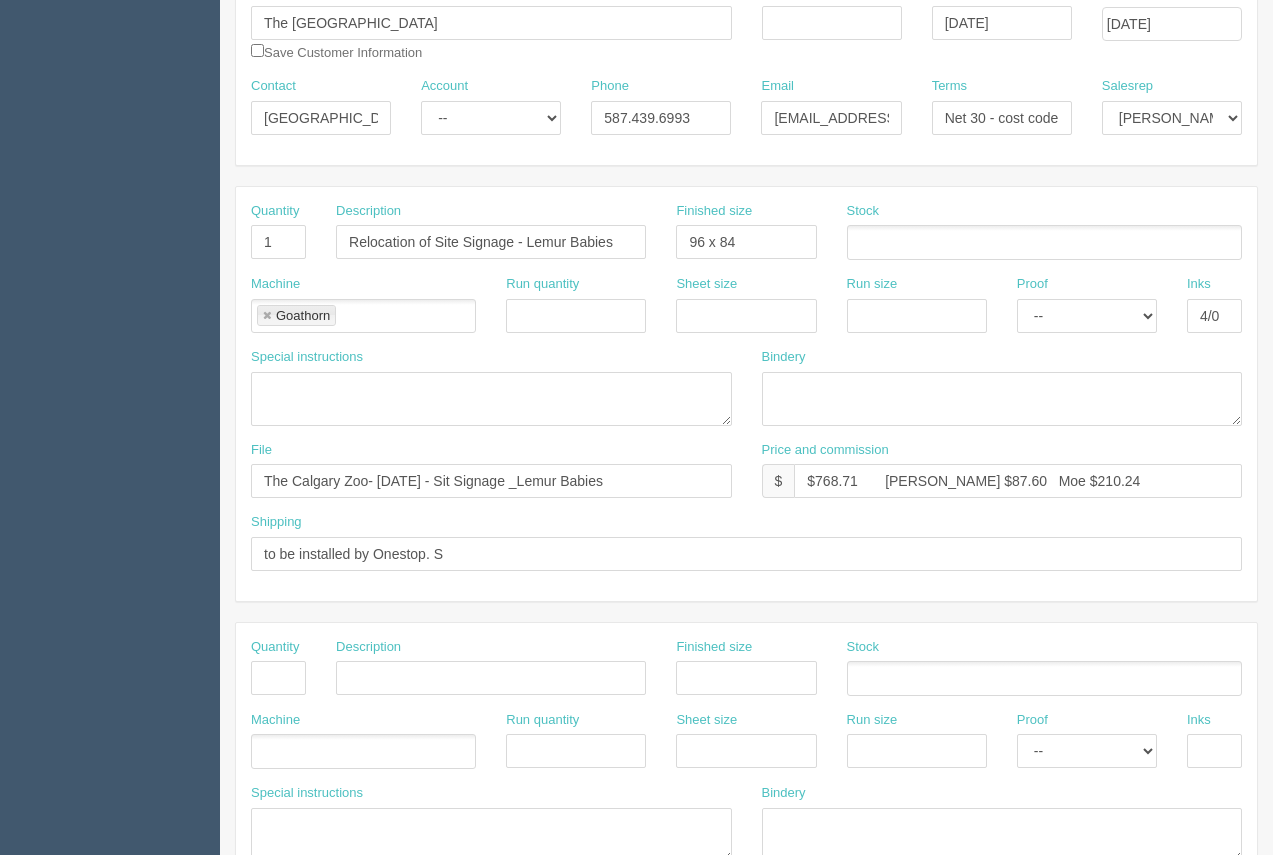drag, startPoint x: 1241, startPoint y: 314, endPoint x: 1201, endPoint y: 300, distance: 42.379242 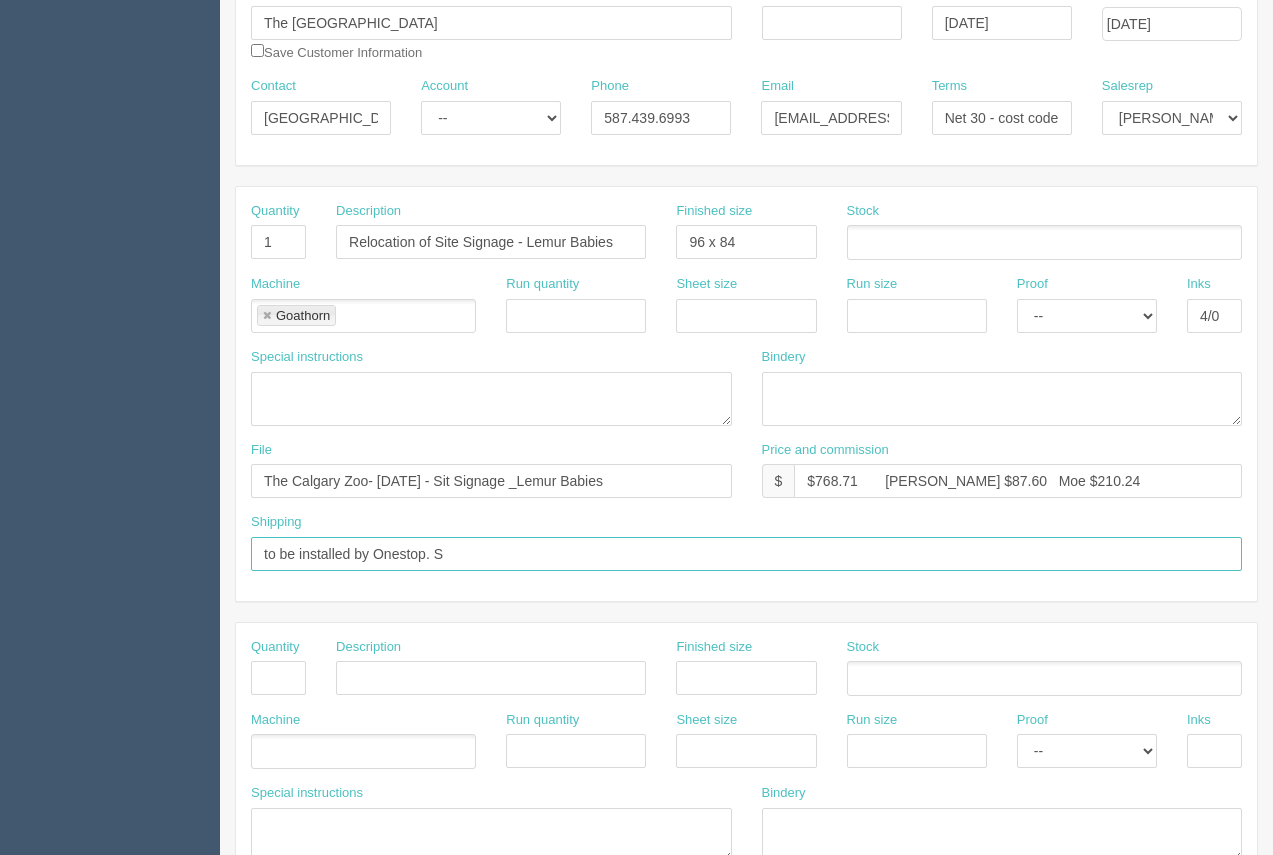drag, startPoint x: 477, startPoint y: 558, endPoint x: 378, endPoint y: 544, distance: 99.985 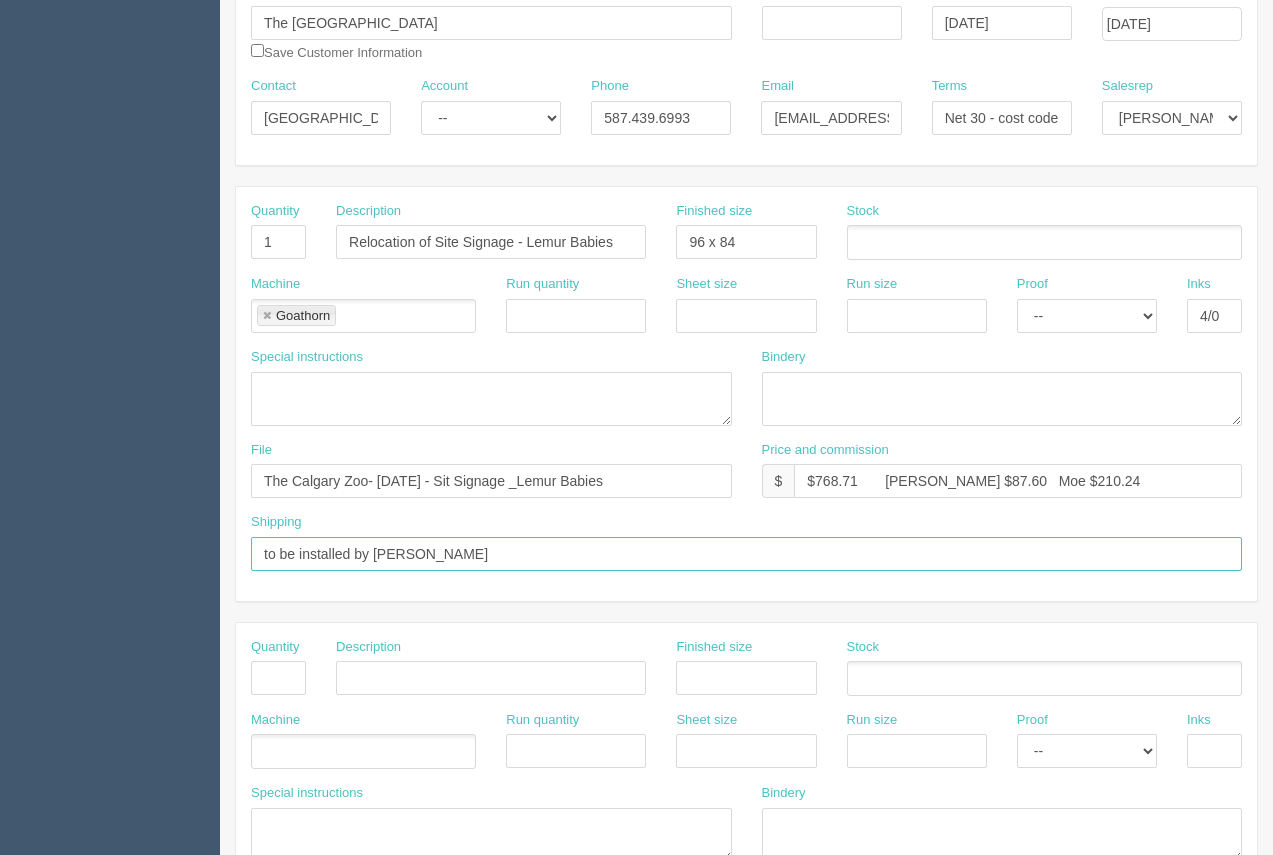 type on "to be installed by Goathorn" 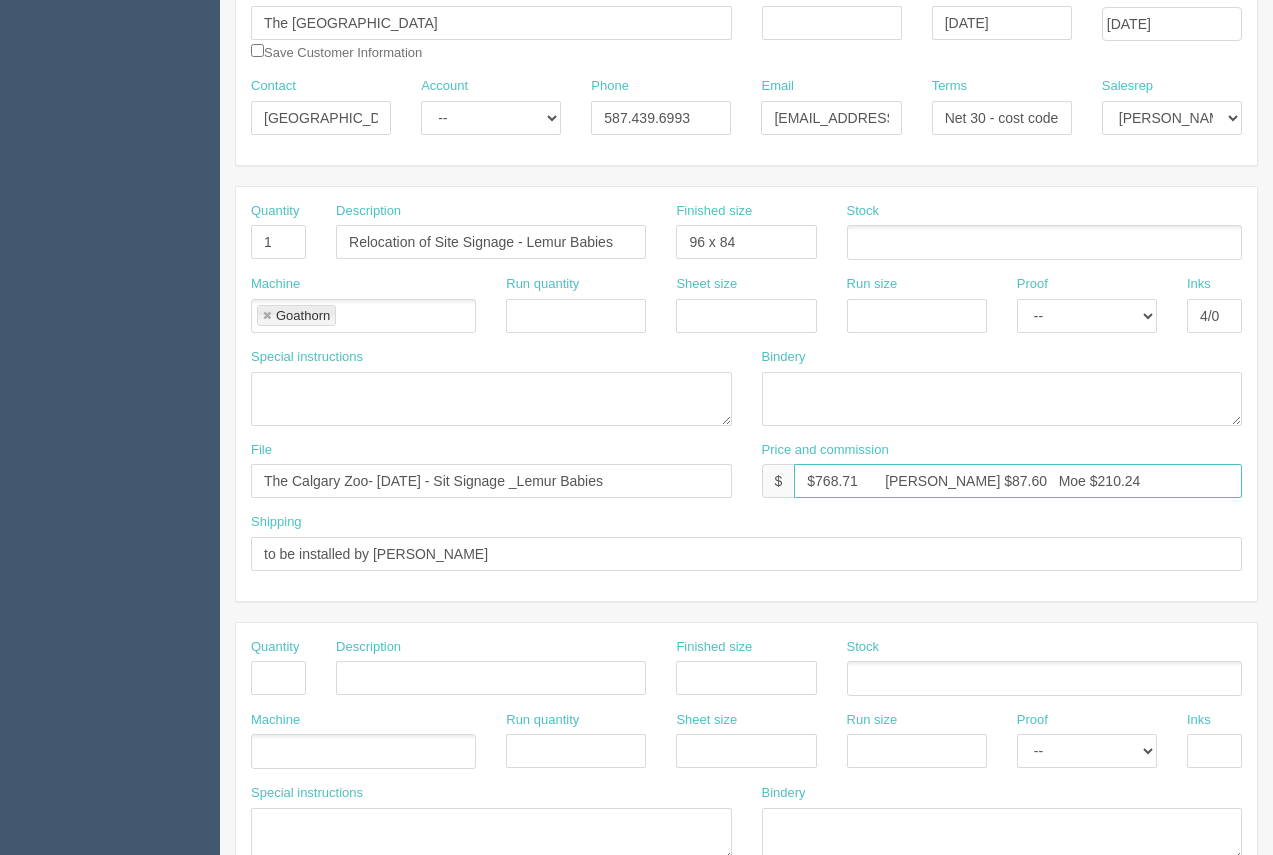 drag, startPoint x: 857, startPoint y: 486, endPoint x: 818, endPoint y: 480, distance: 39.45884 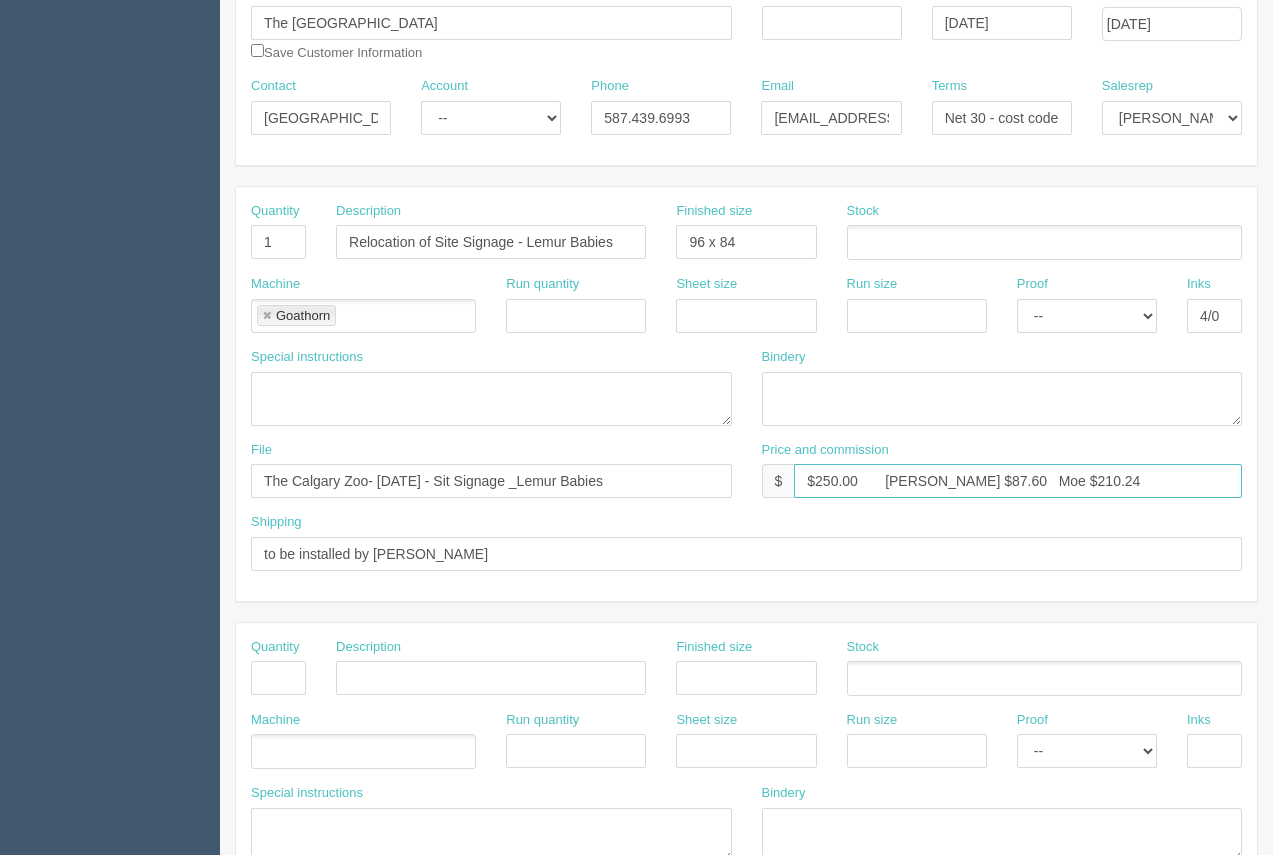 type on "$250.00       Arif $87.60   Moe $210.24" 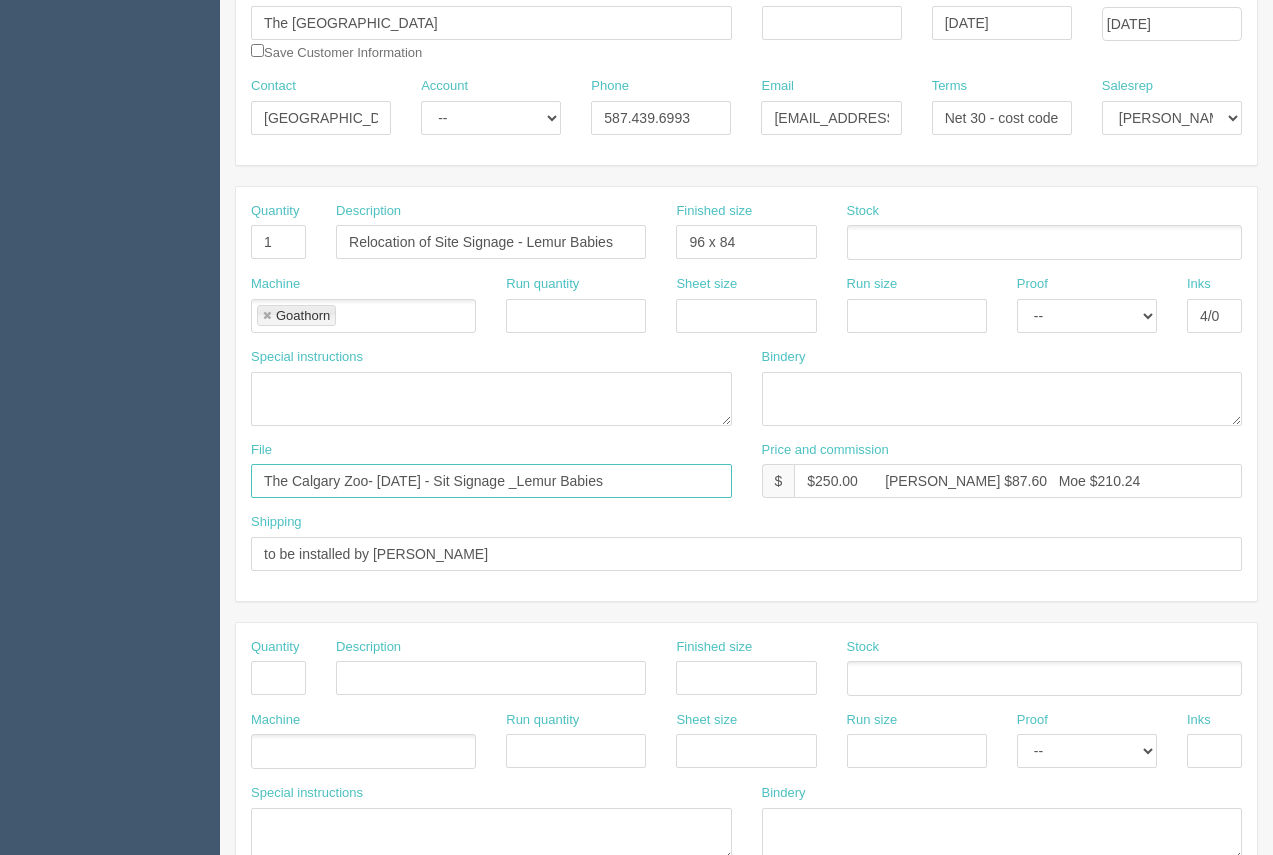 drag, startPoint x: 646, startPoint y: 480, endPoint x: 22, endPoint y: 433, distance: 625.7675 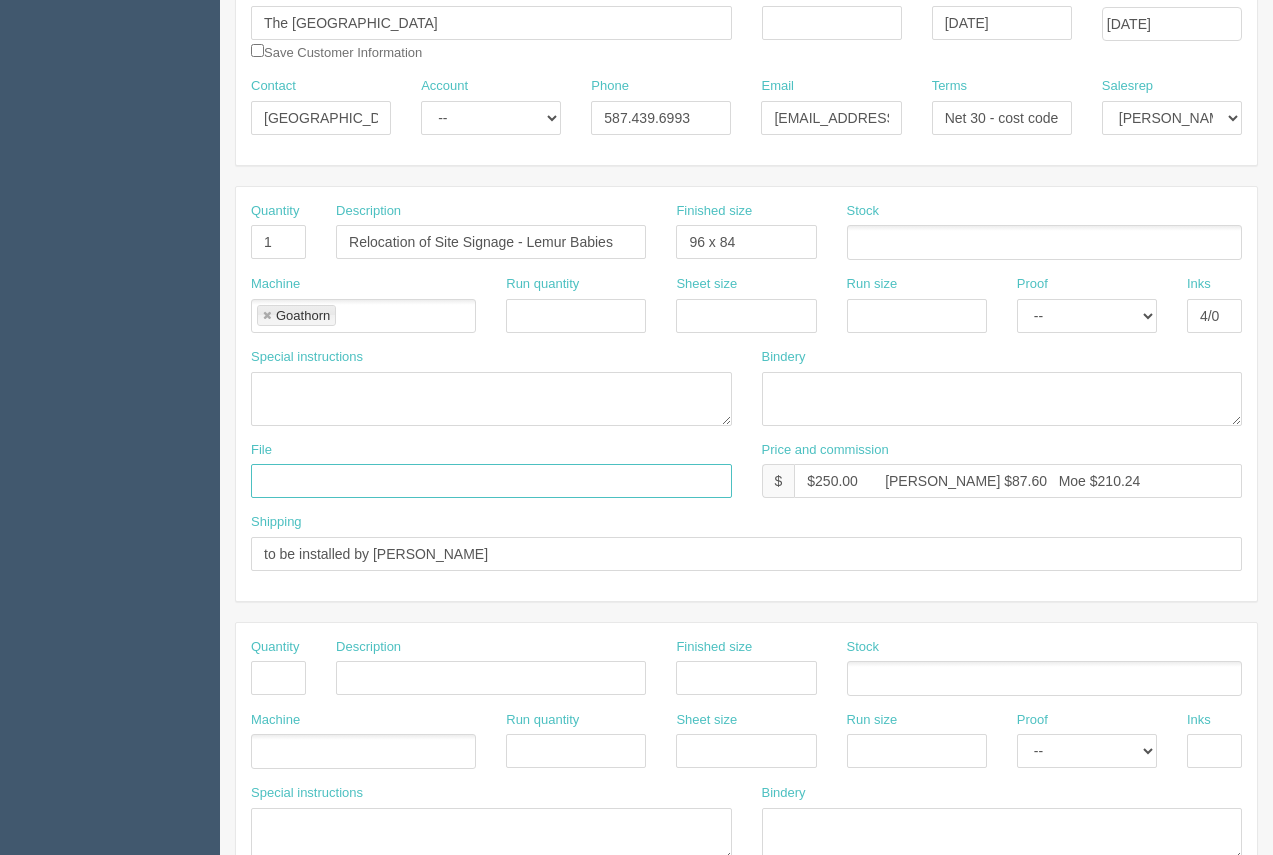 type 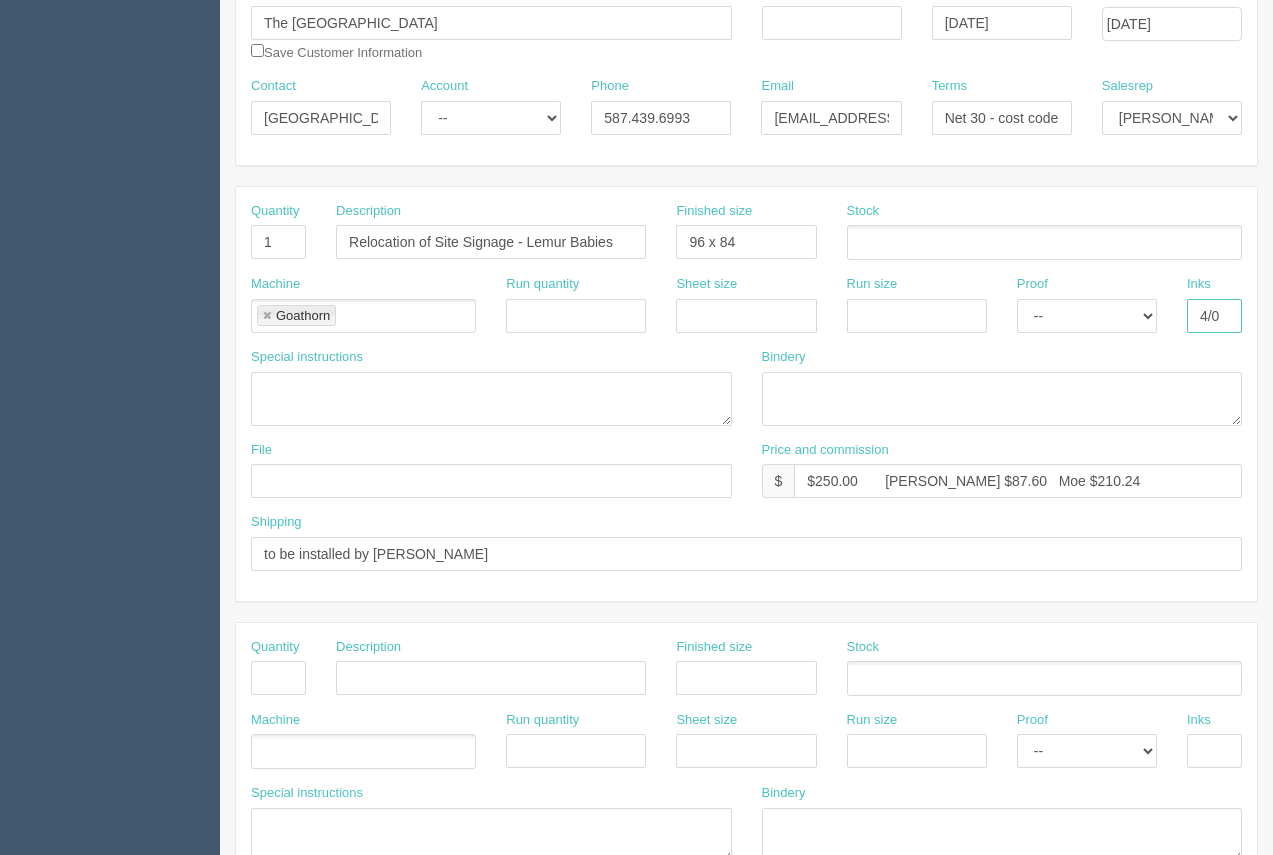 click on "4/0" at bounding box center (1214, 316) 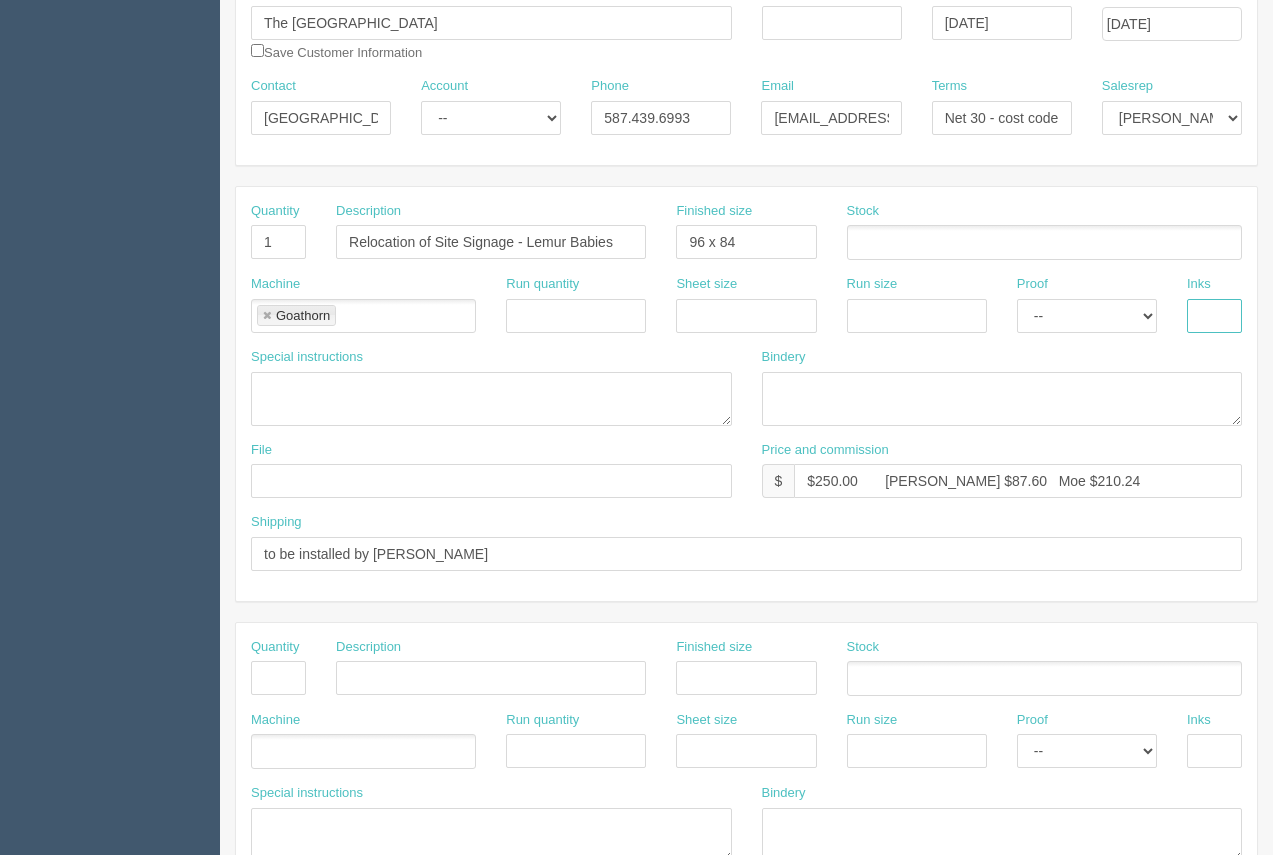 type 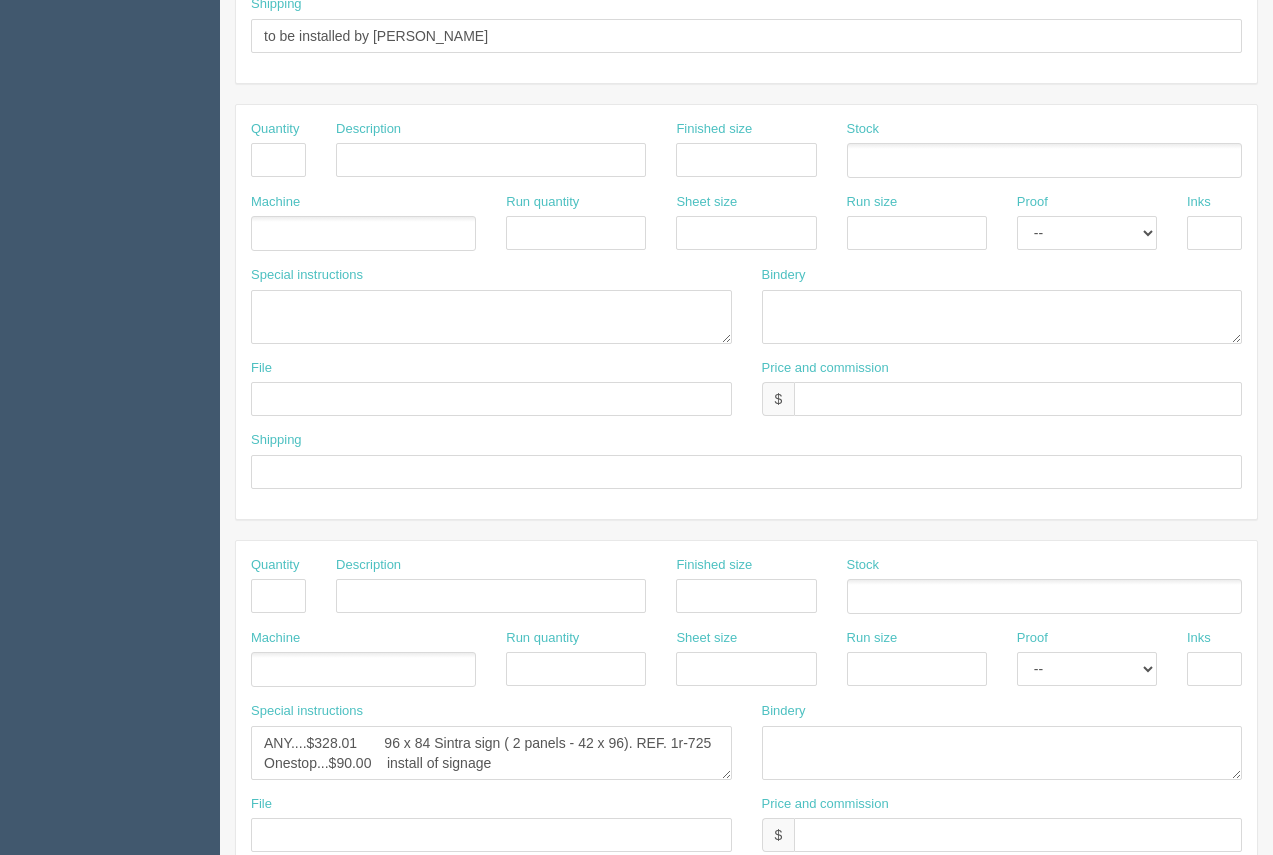 scroll, scrollTop: 961, scrollLeft: 0, axis: vertical 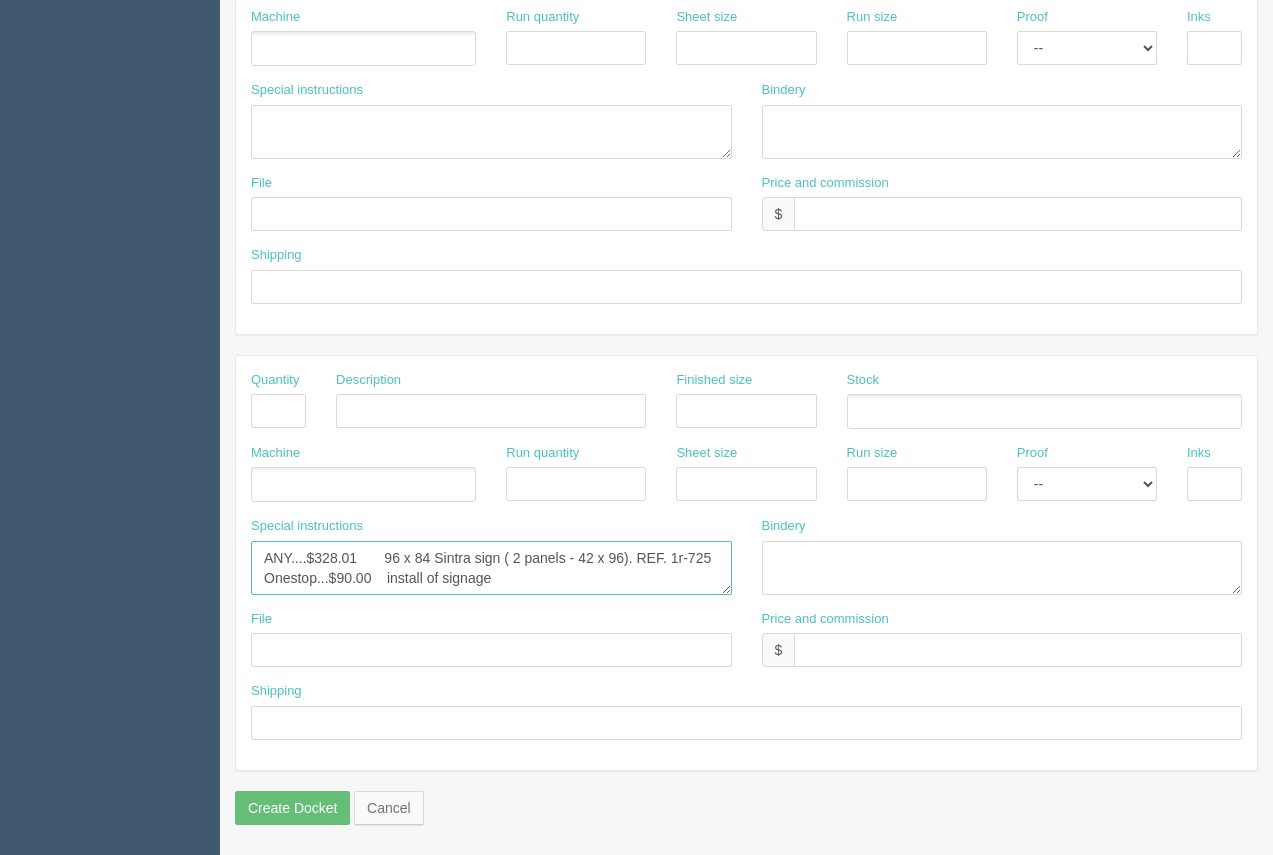 drag, startPoint x: 264, startPoint y: 558, endPoint x: 693, endPoint y: 668, distance: 442.87808 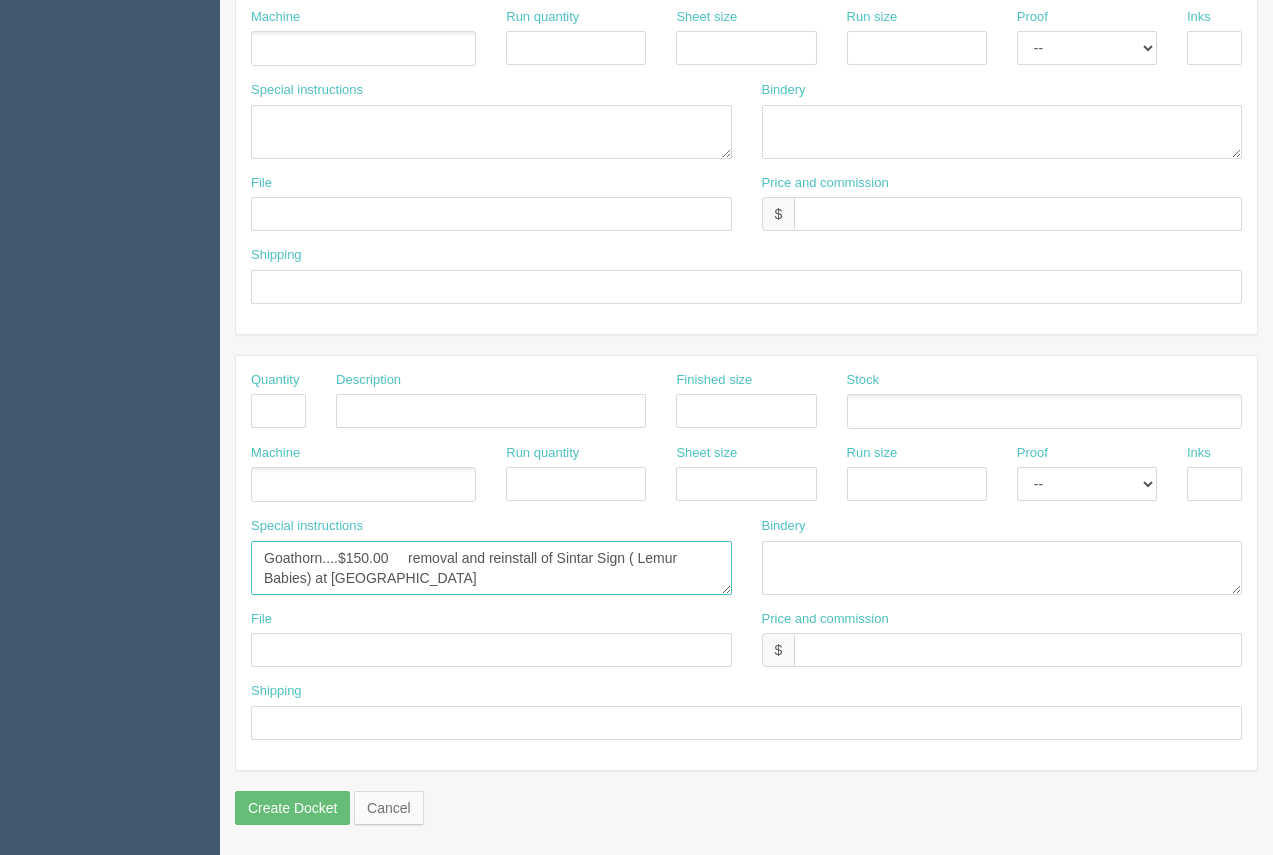 type on "Goathorn....$150.00     removal and reinstall of Sintar Sign ( Lemur Babies) at Calgary Zoo" 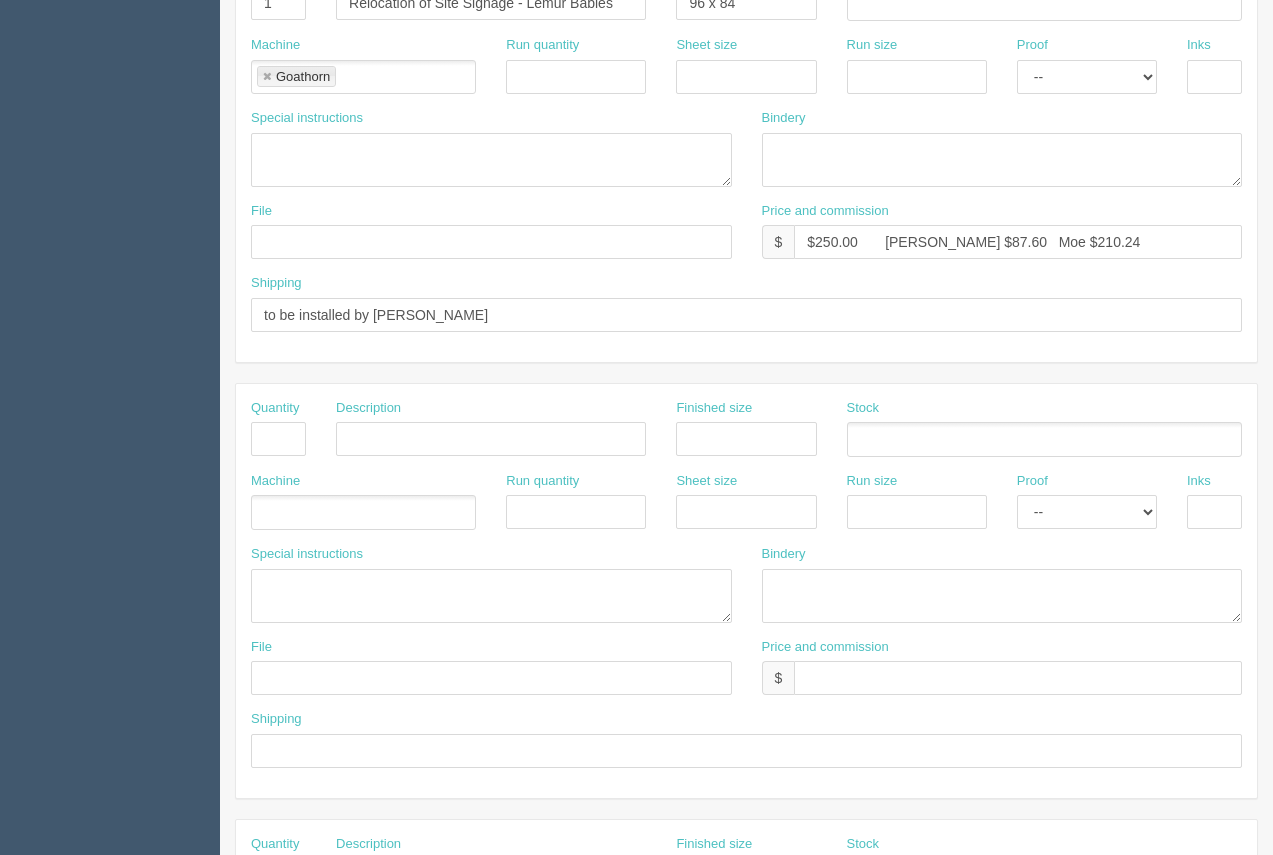 scroll, scrollTop: 470, scrollLeft: 0, axis: vertical 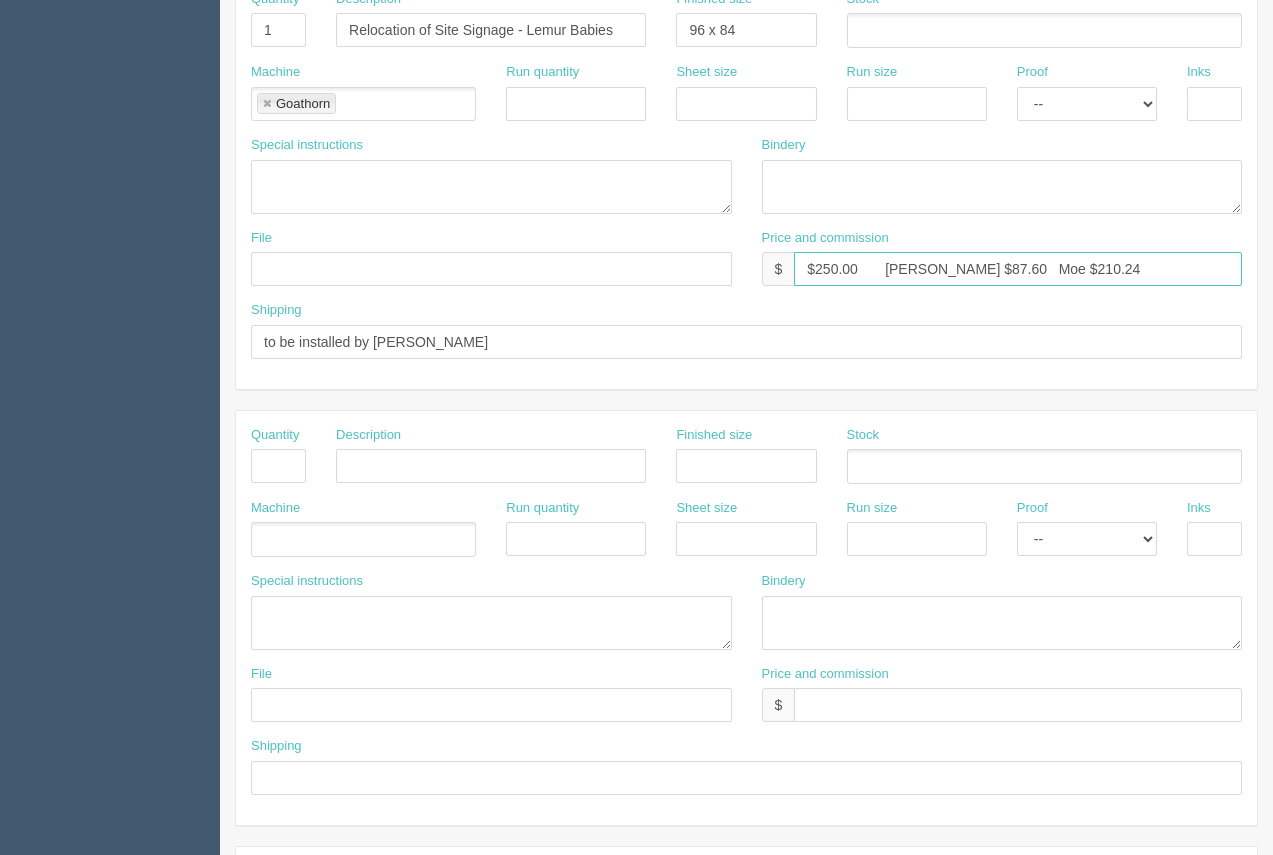 drag, startPoint x: 954, startPoint y: 270, endPoint x: 917, endPoint y: 264, distance: 37.48333 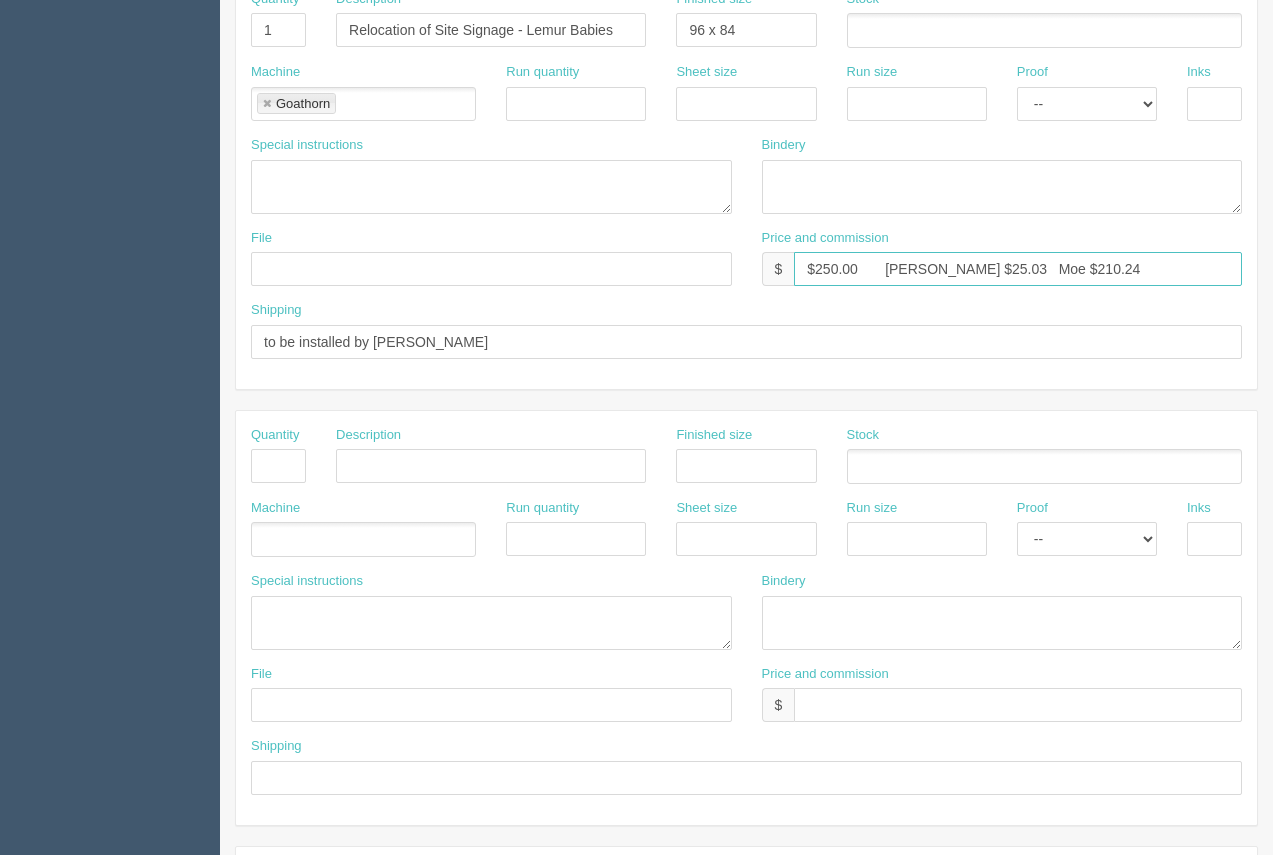 drag, startPoint x: 1076, startPoint y: 269, endPoint x: 1013, endPoint y: 260, distance: 63.63961 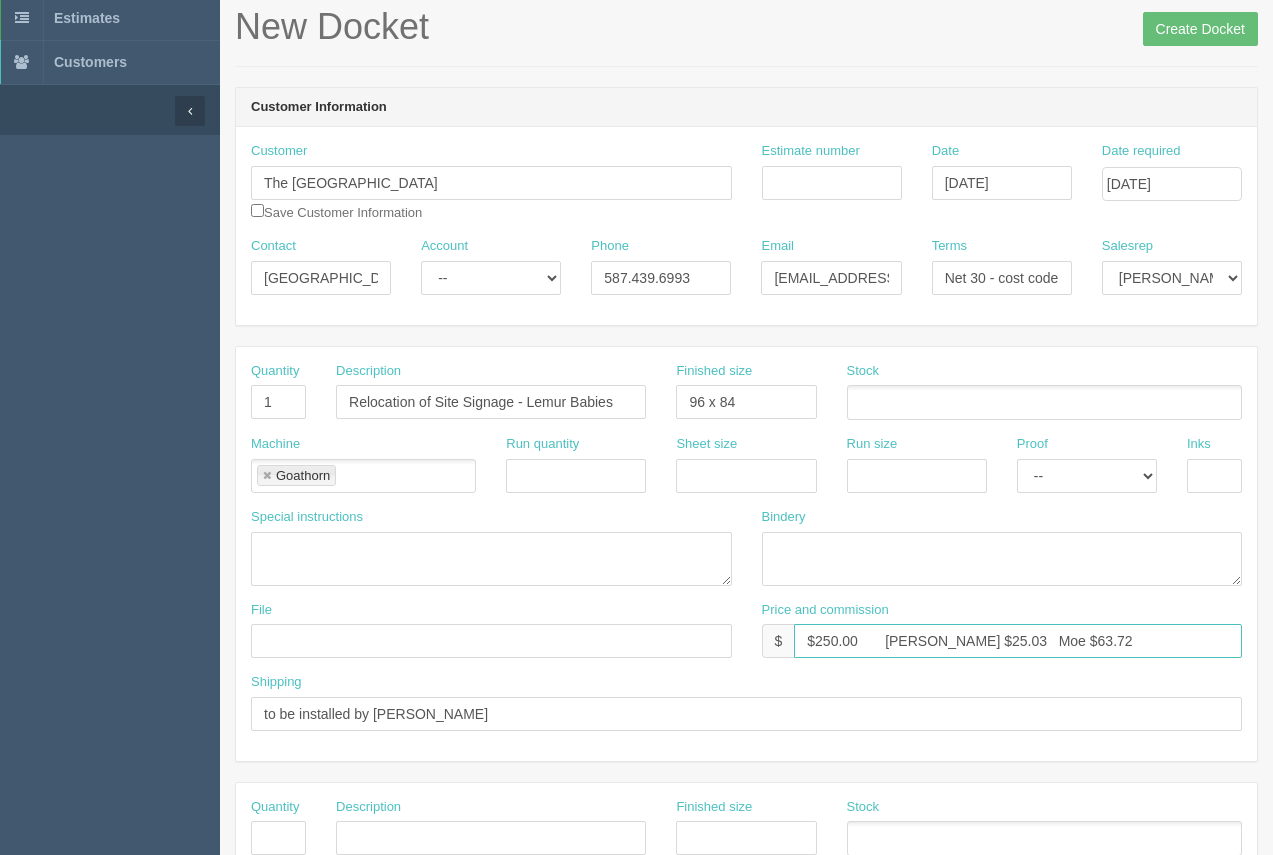 scroll, scrollTop: 121, scrollLeft: 0, axis: vertical 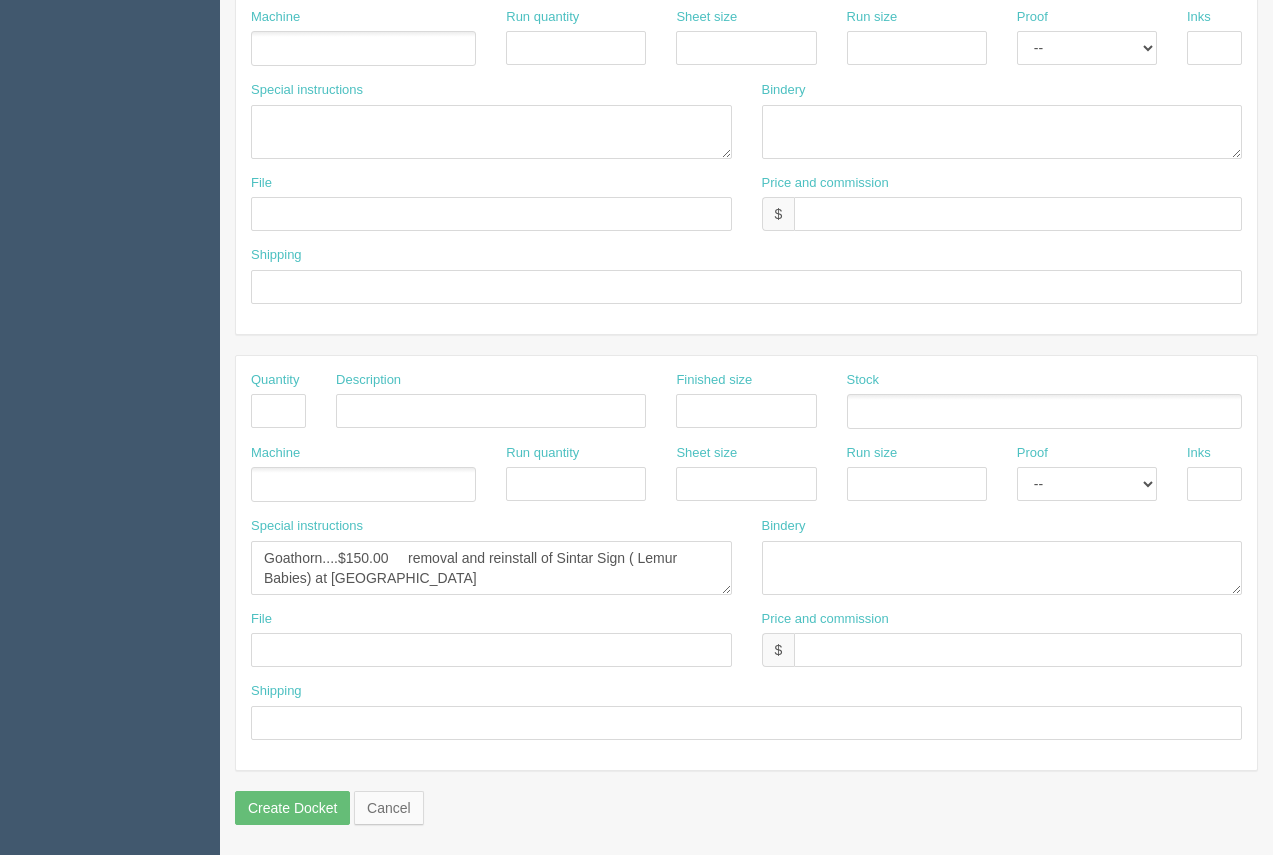 type on "$250.00       Arif $25.03   Moe $63.72" 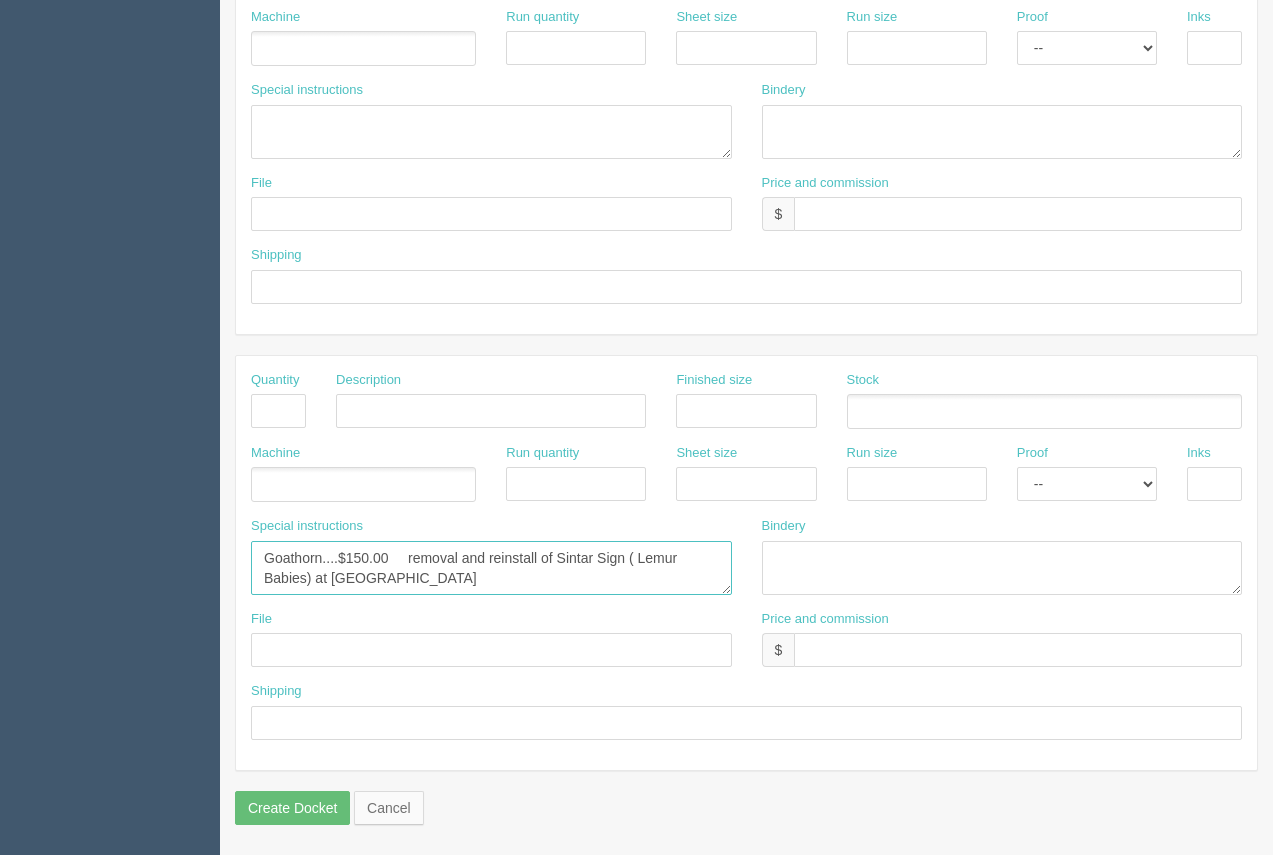 click on "ANY....$328.01       96 x 84 Sintra sign ( 2 panels - 42 x 96). REF. 1r-725
Onestop...$90.00    install of signage" at bounding box center (491, 568) 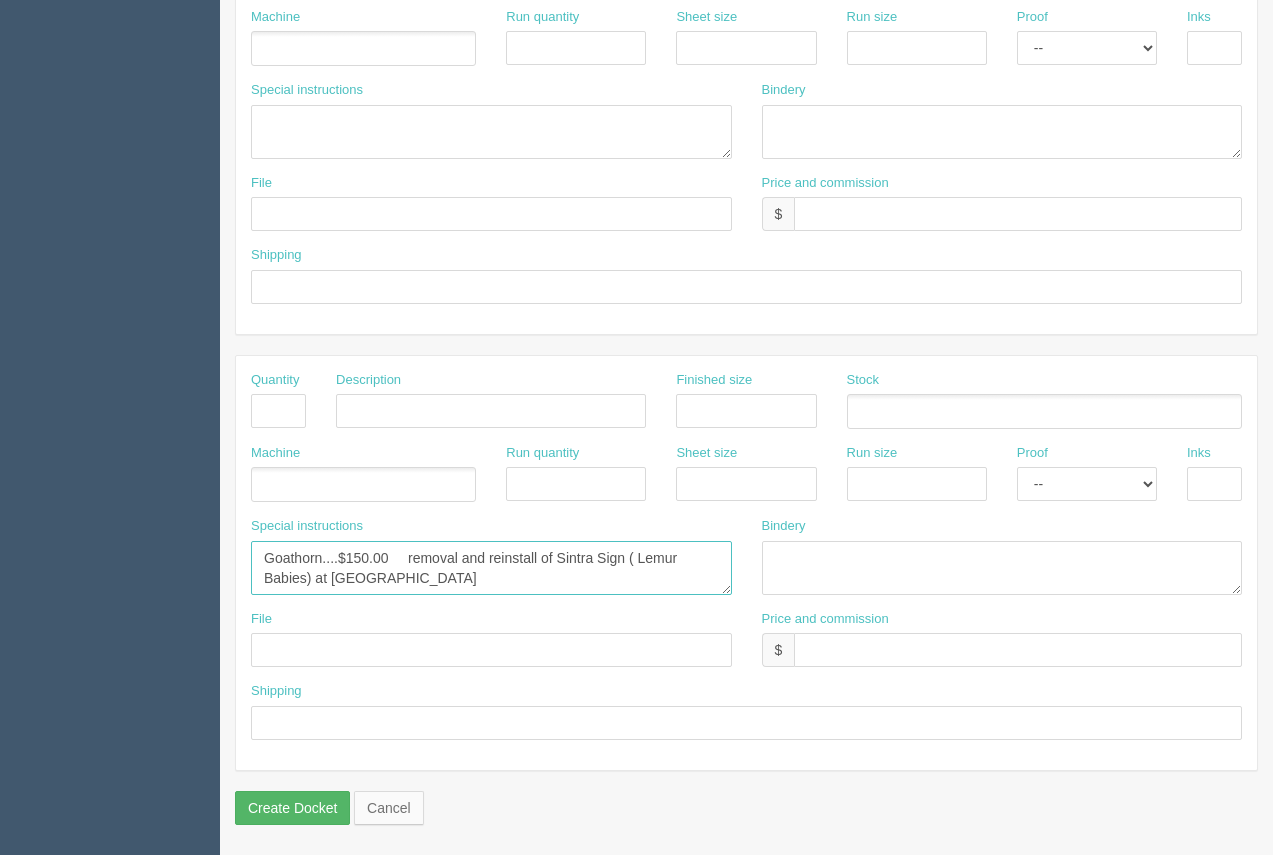 type on "Goathorn....$150.00     removal and reinstall of Sintra Sign ( Lemur Babies) at Calgary Zoo" 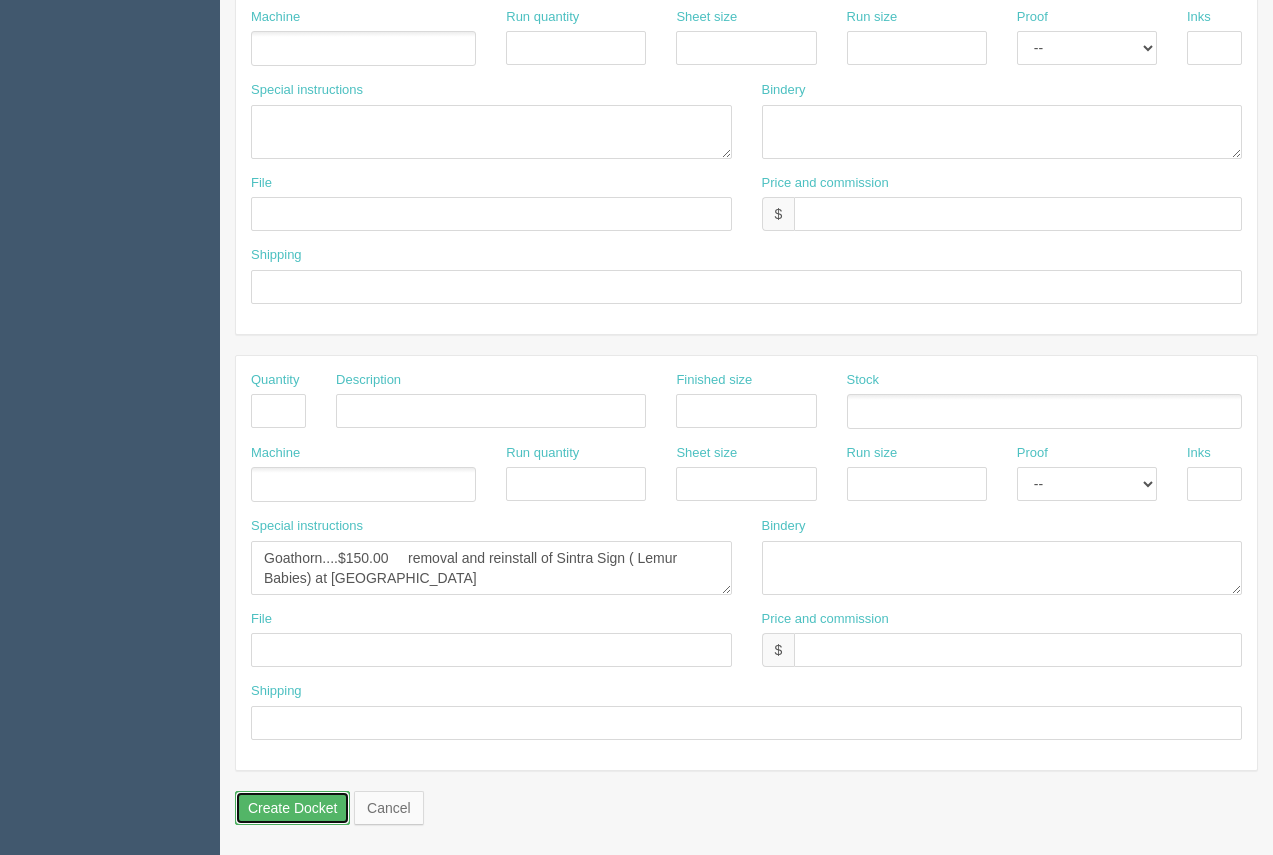 click on "Create Docket" at bounding box center (292, 808) 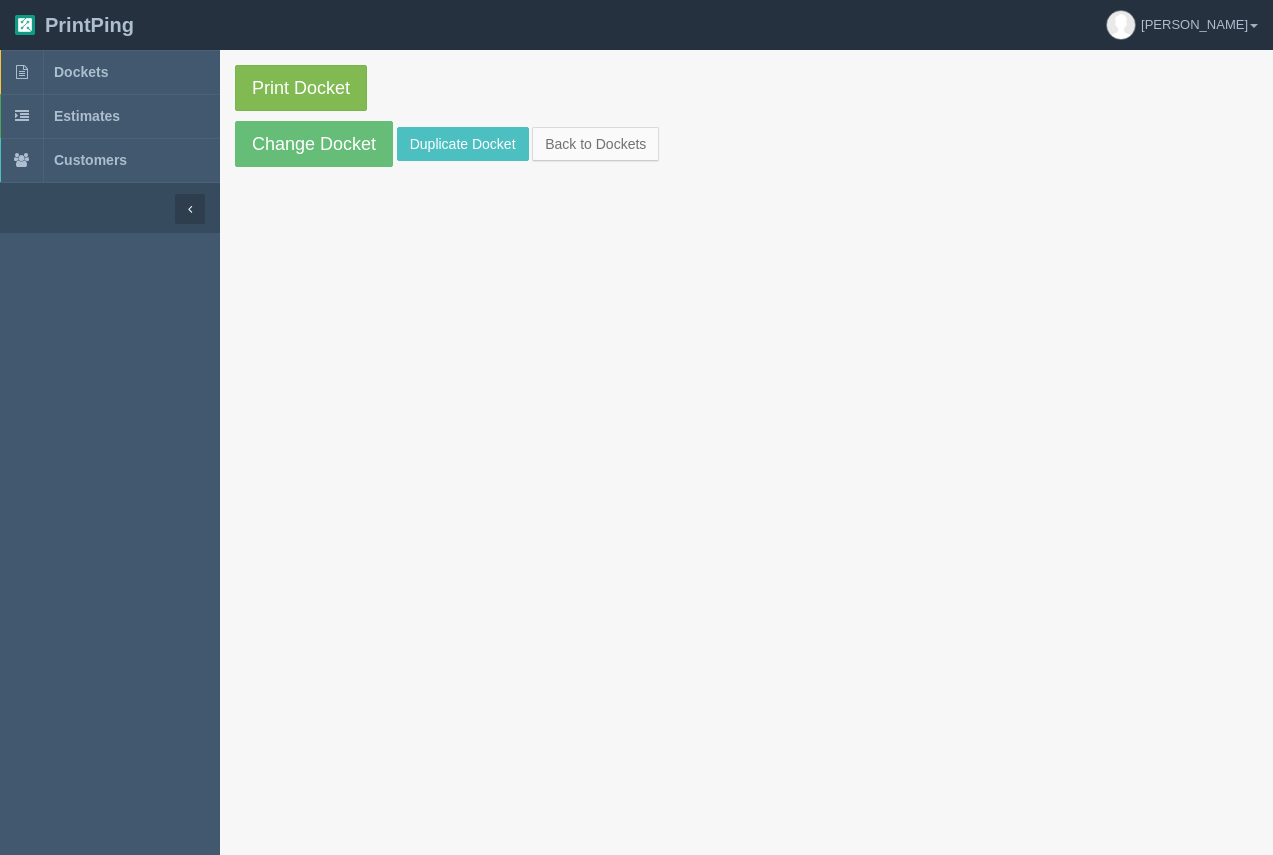 scroll, scrollTop: 0, scrollLeft: 0, axis: both 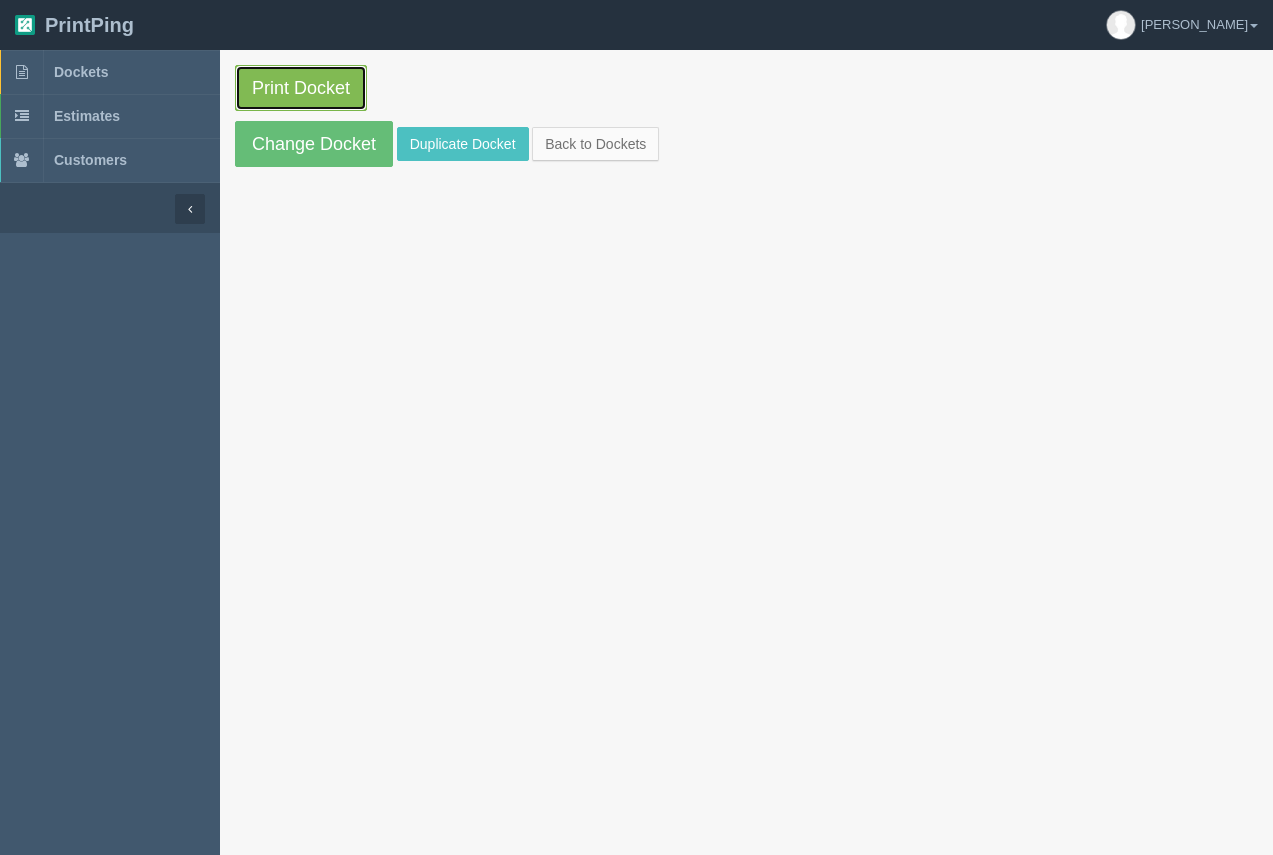 click on "Print Docket" at bounding box center (301, 88) 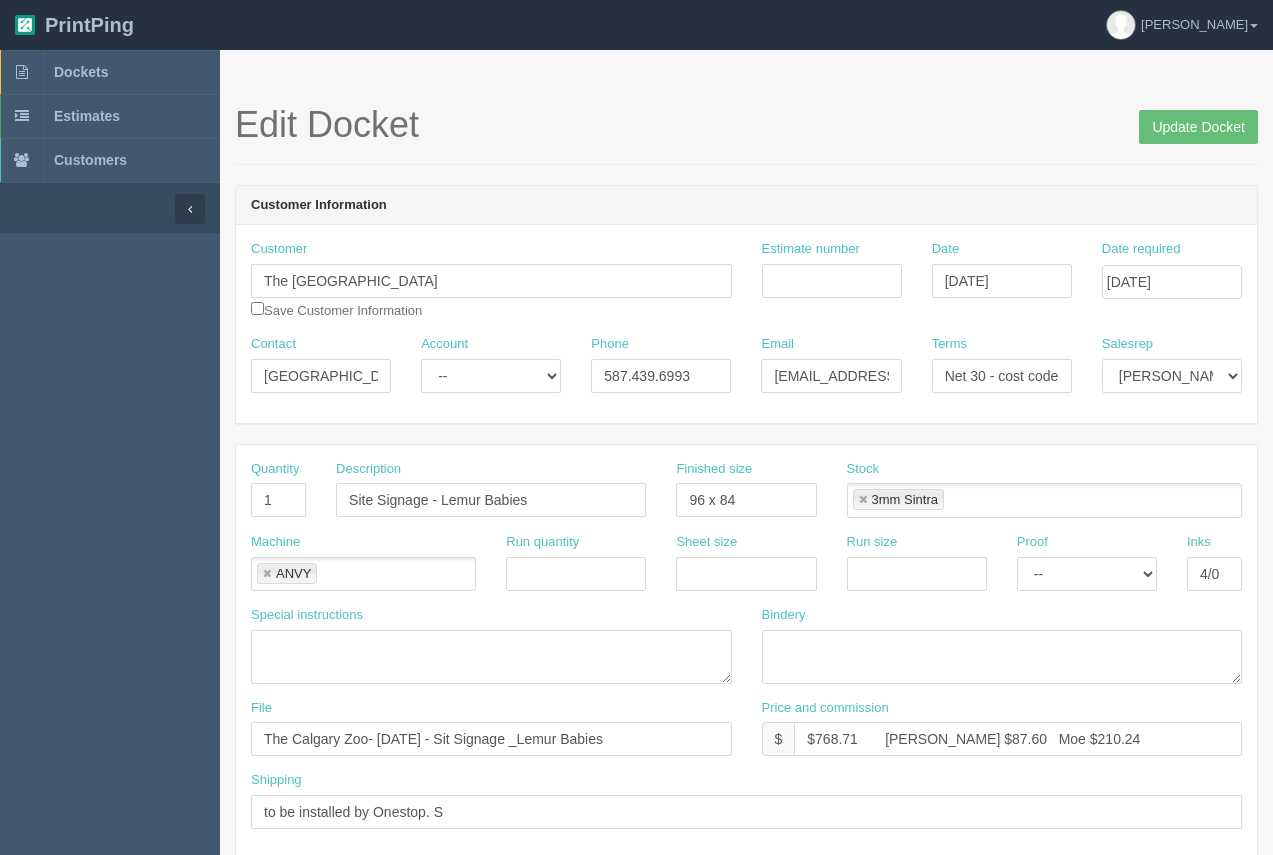 scroll, scrollTop: 632, scrollLeft: 0, axis: vertical 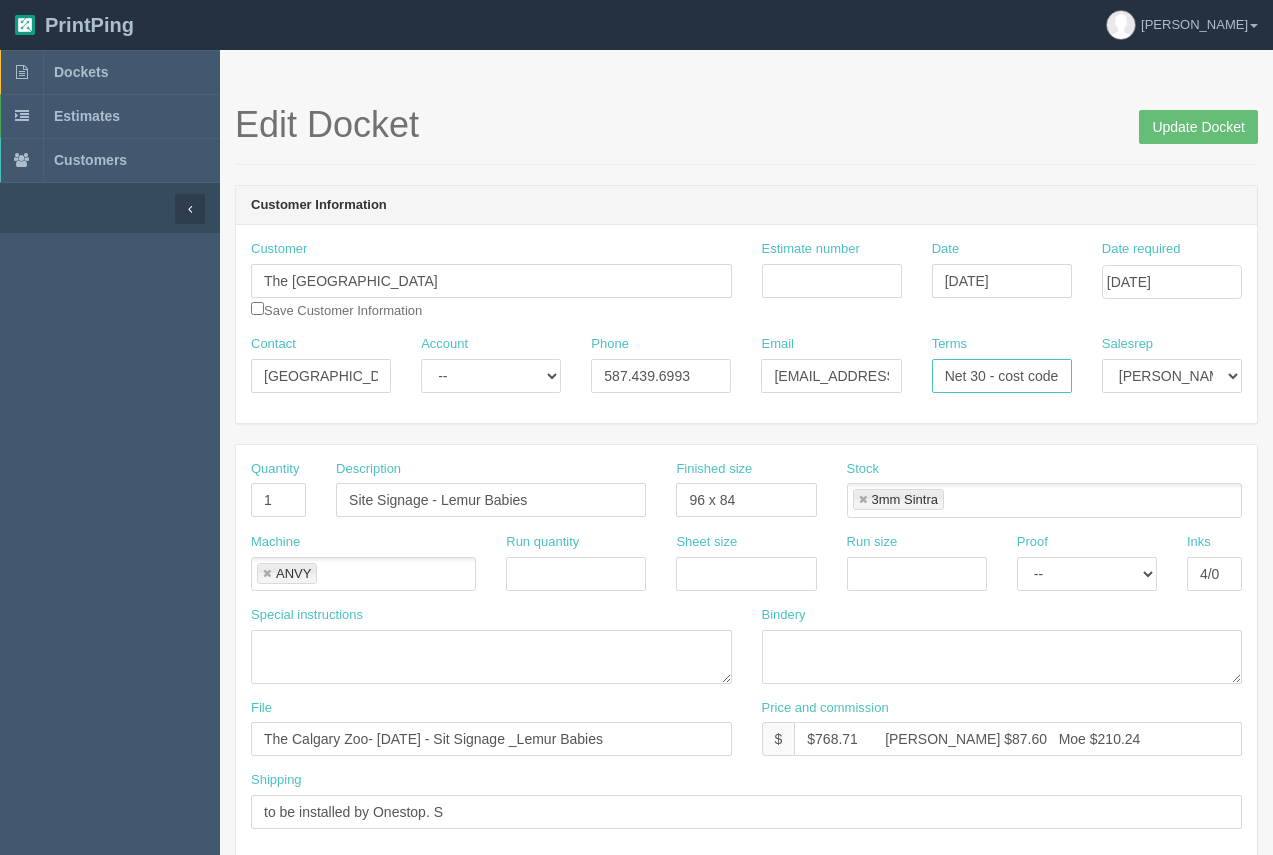 click on "Net 30 - cost code - 01-621012-3500" at bounding box center (1002, 376) 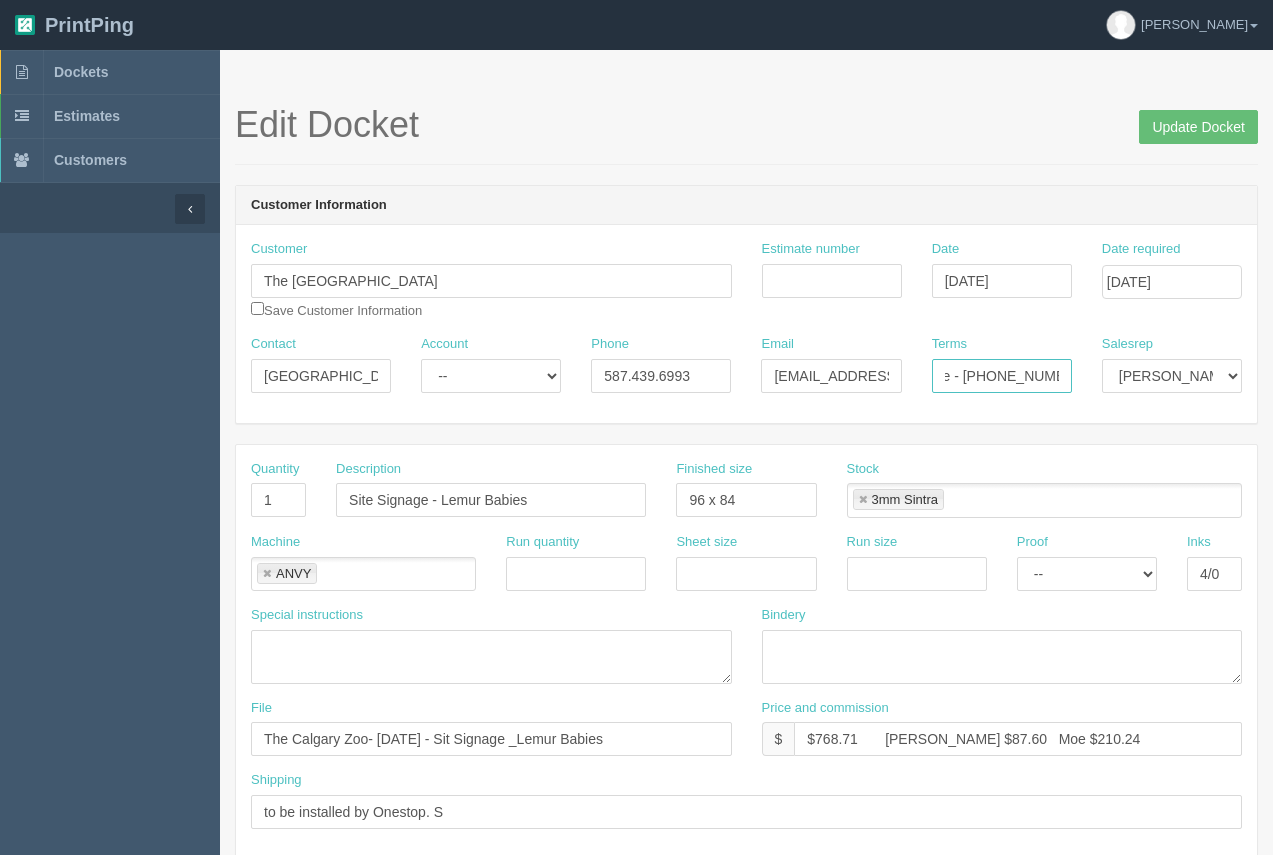 scroll, scrollTop: 0, scrollLeft: 114, axis: horizontal 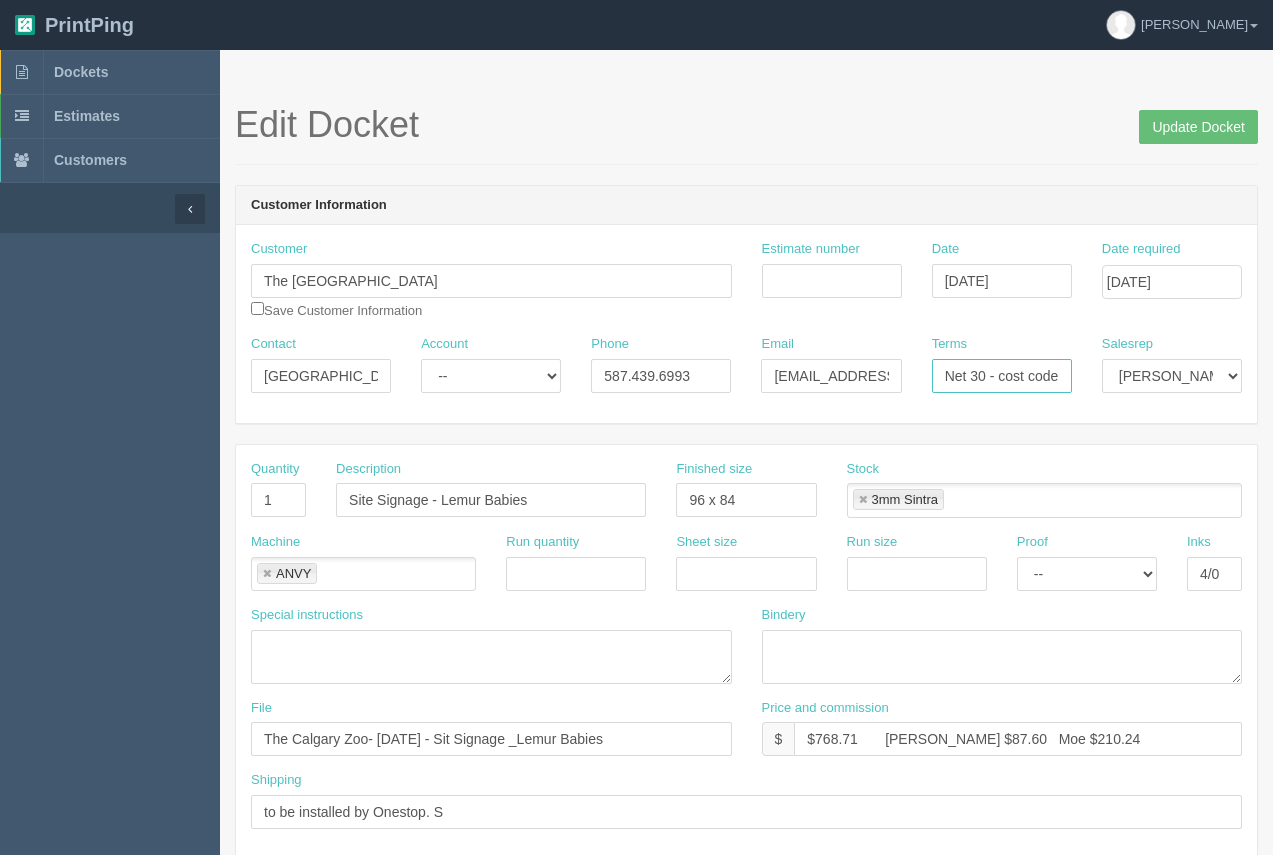 drag, startPoint x: 1062, startPoint y: 378, endPoint x: 998, endPoint y: 368, distance: 64.77654 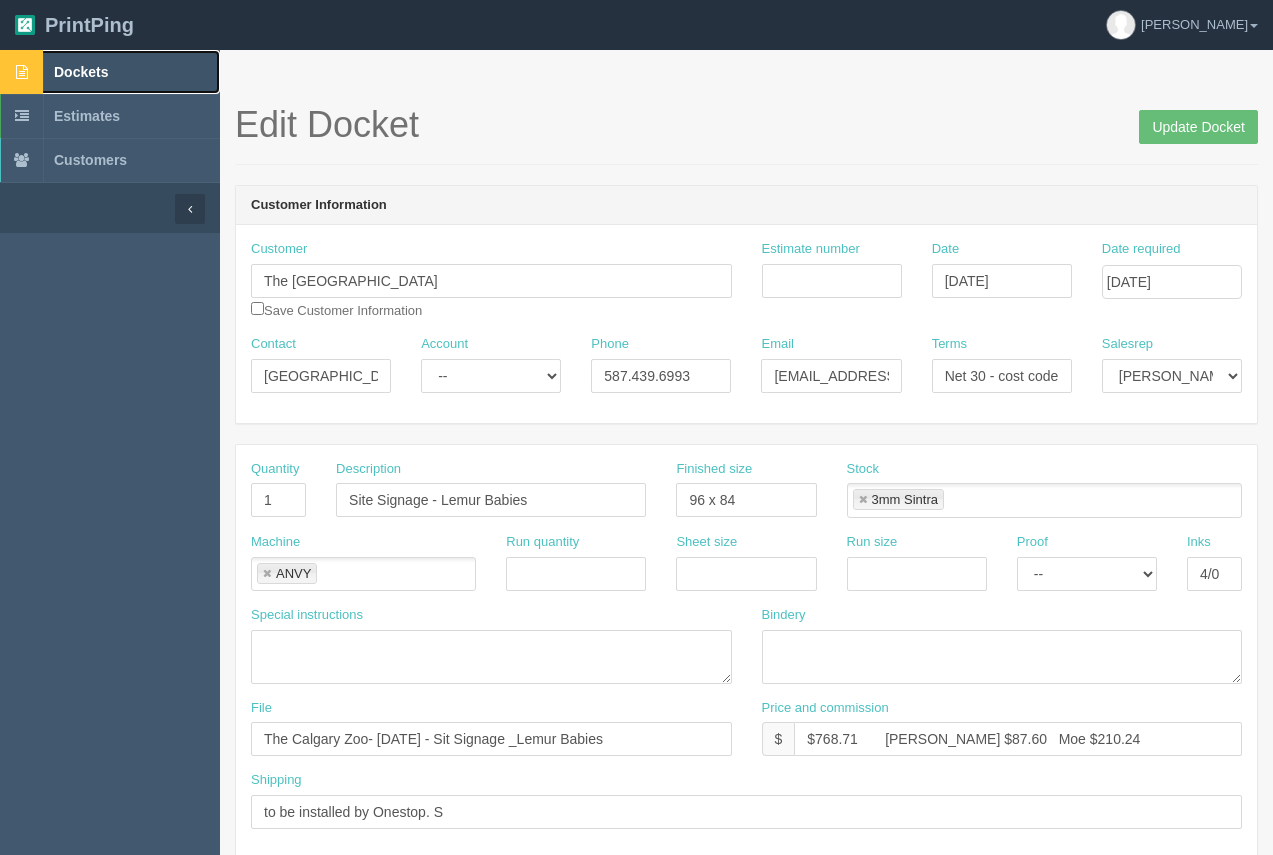 click on "Dockets" at bounding box center [81, 72] 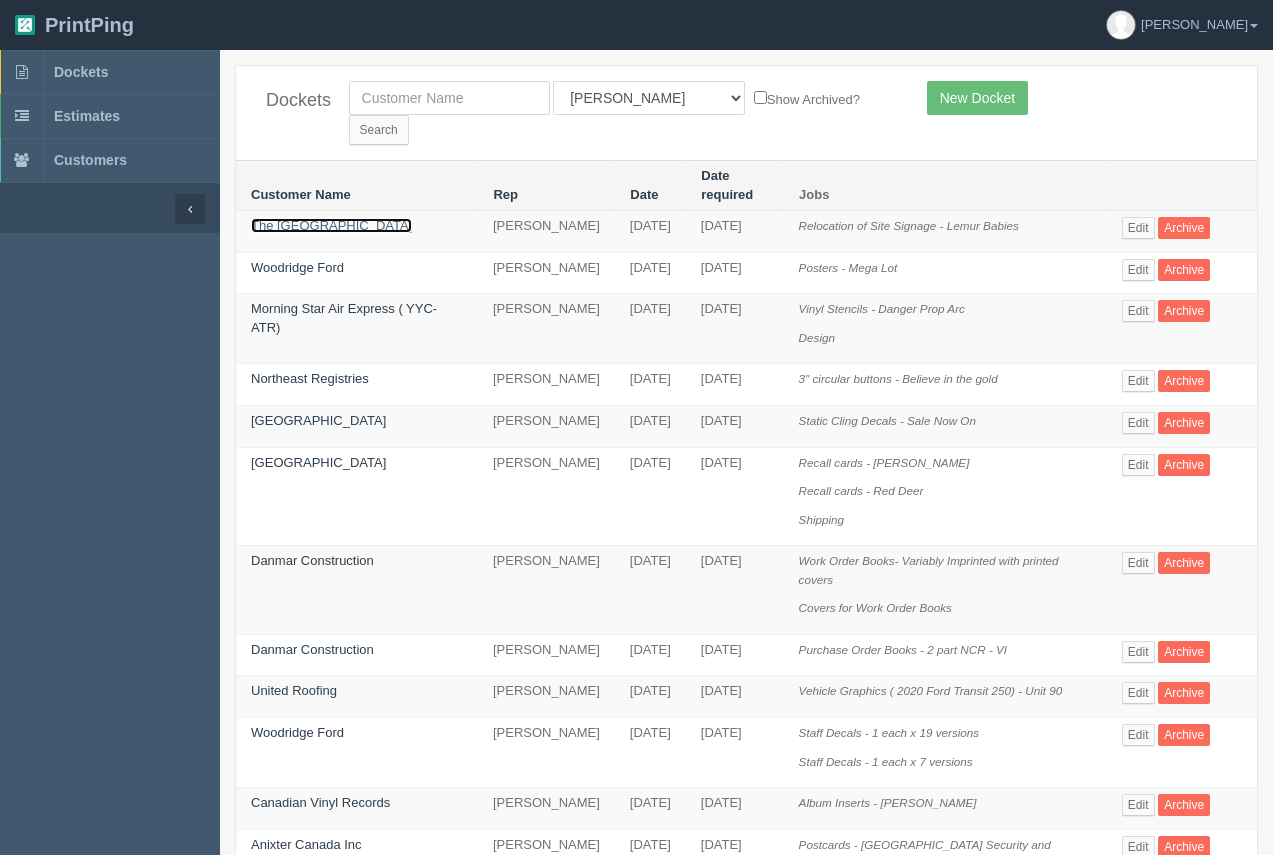 click on "The [GEOGRAPHIC_DATA]" at bounding box center (331, 225) 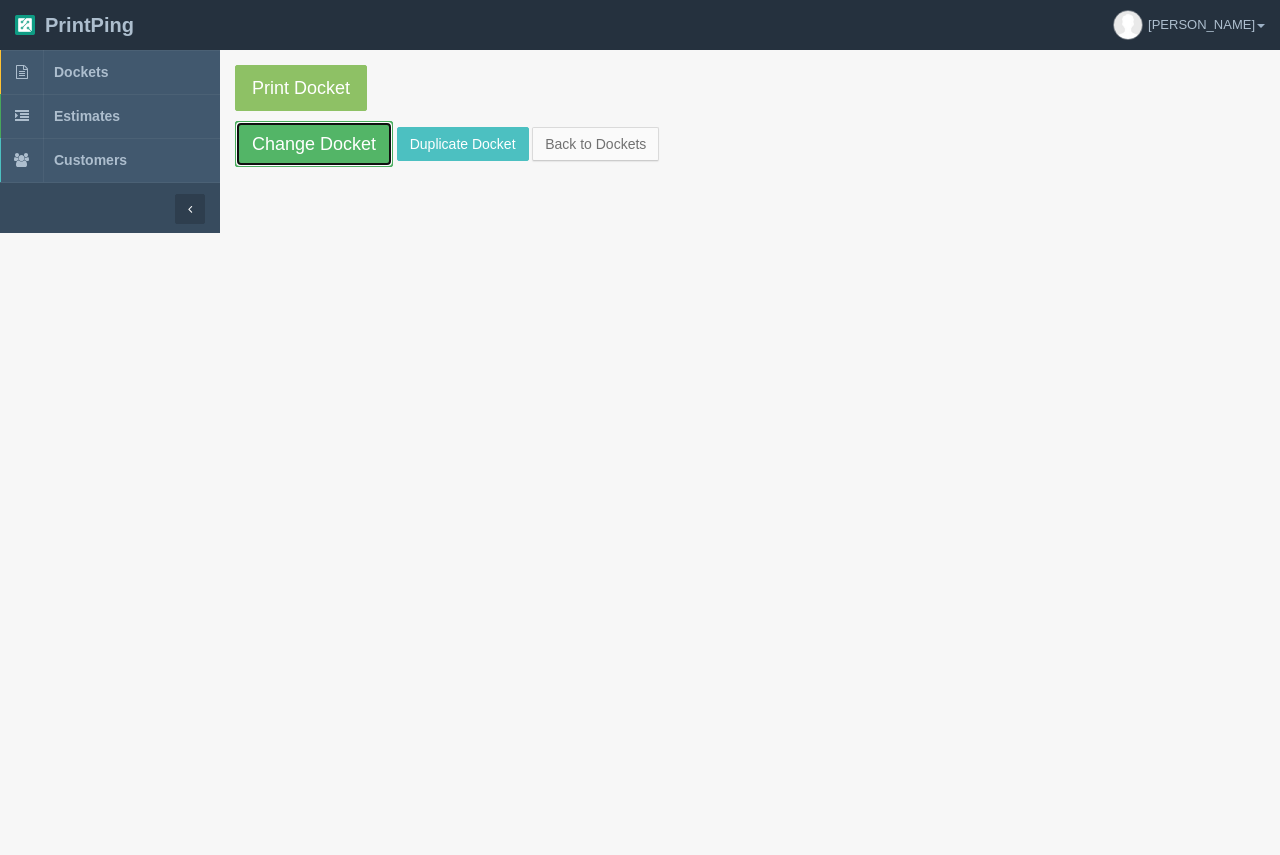 click on "Change Docket" at bounding box center [314, 144] 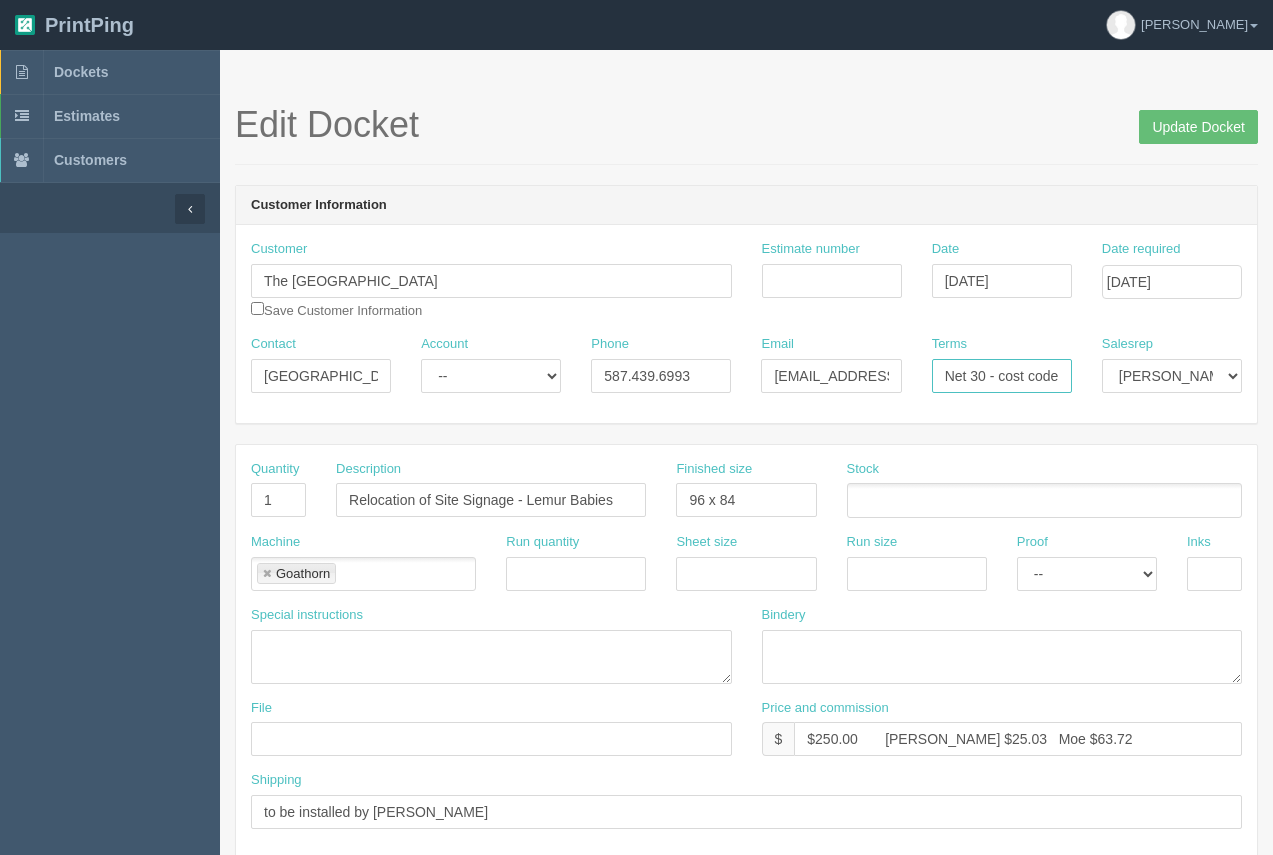 scroll, scrollTop: 0, scrollLeft: 108, axis: horizontal 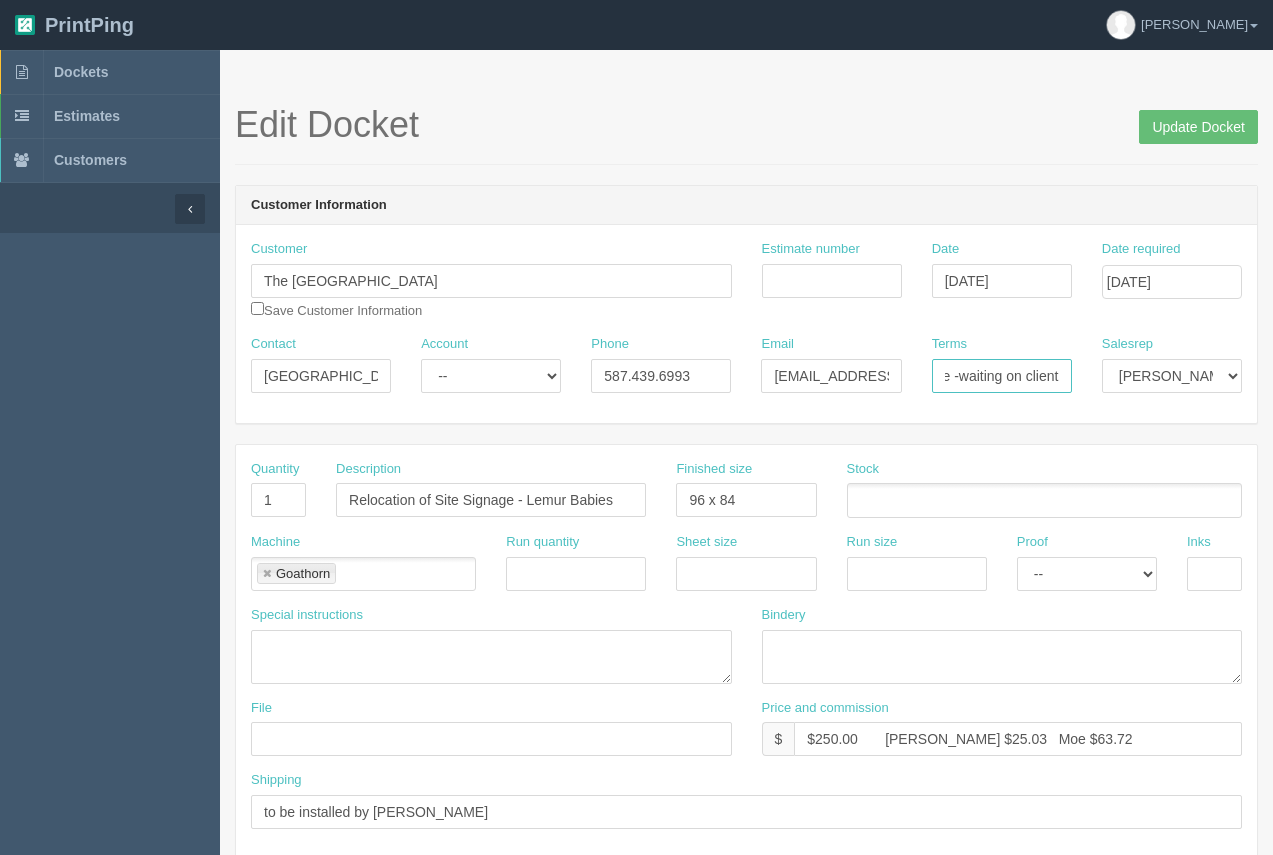 drag, startPoint x: 999, startPoint y: 374, endPoint x: 1138, endPoint y: 364, distance: 139.35925 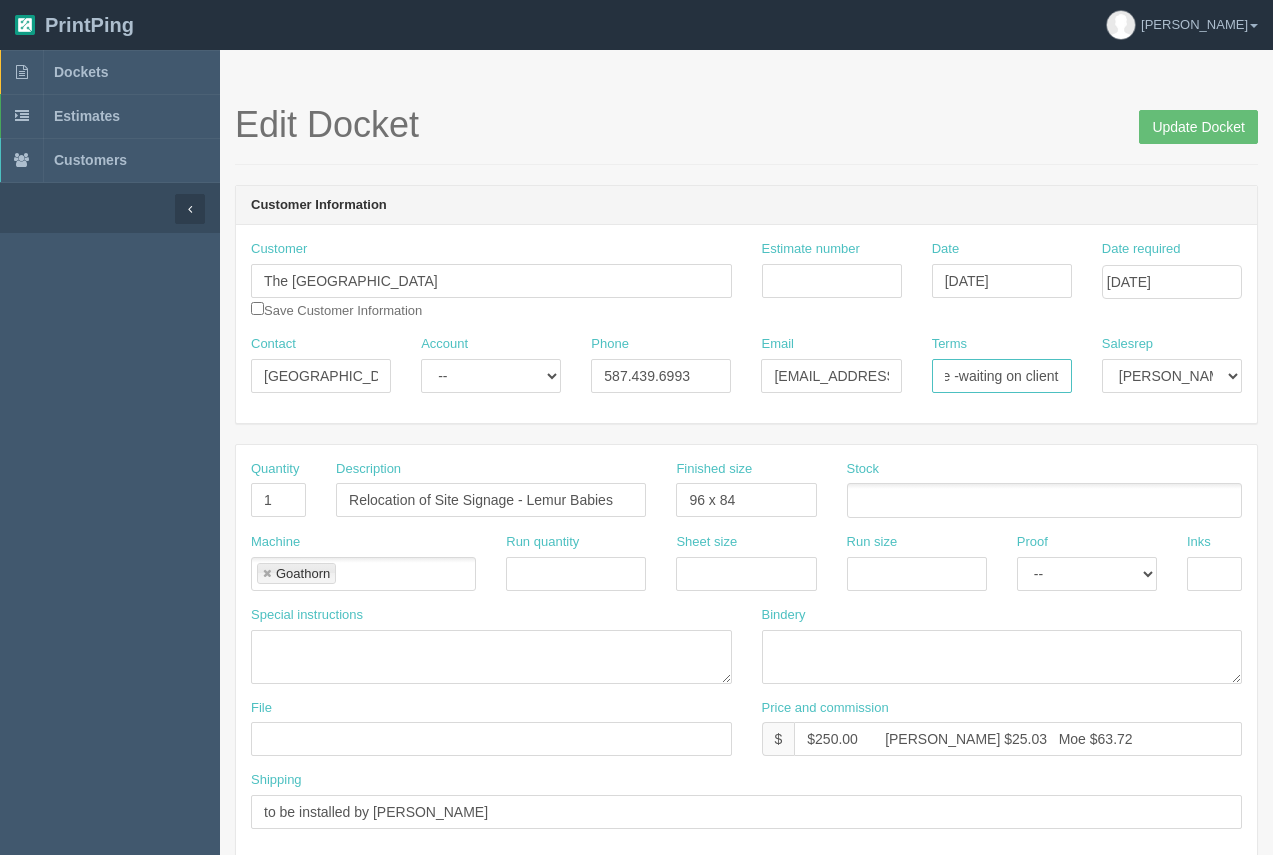 paste on "01-621012-3500" 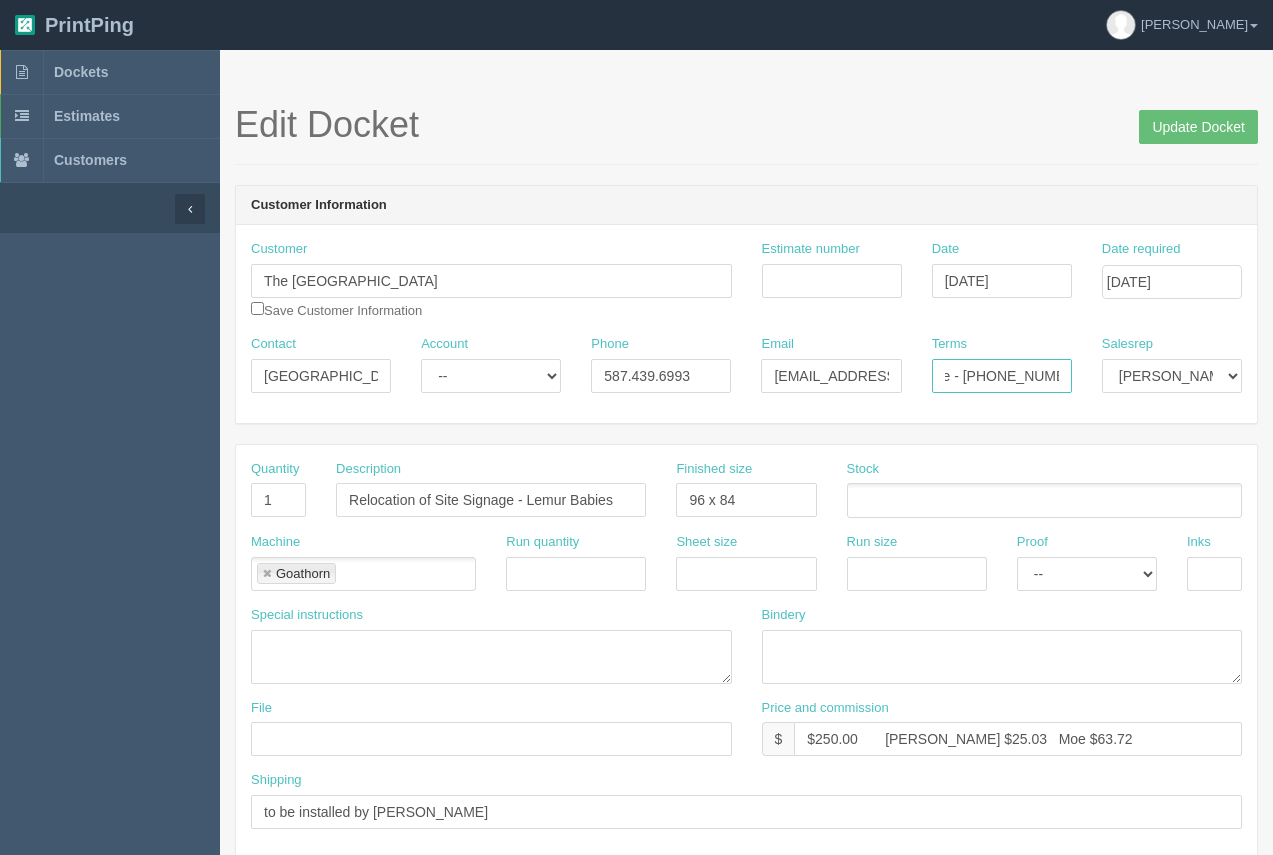 scroll, scrollTop: 0, scrollLeft: 114, axis: horizontal 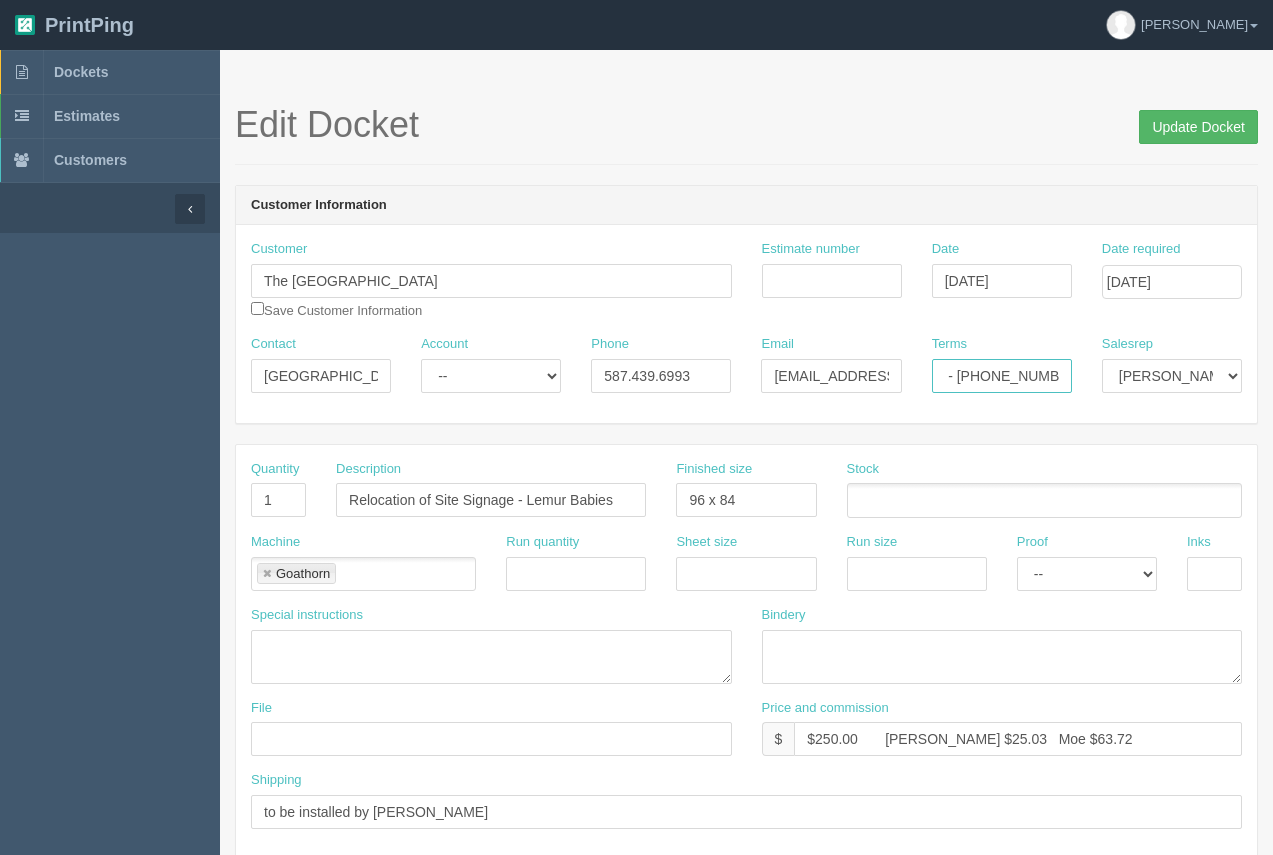 type on "Net 30 - cost code - 01-621012-3500" 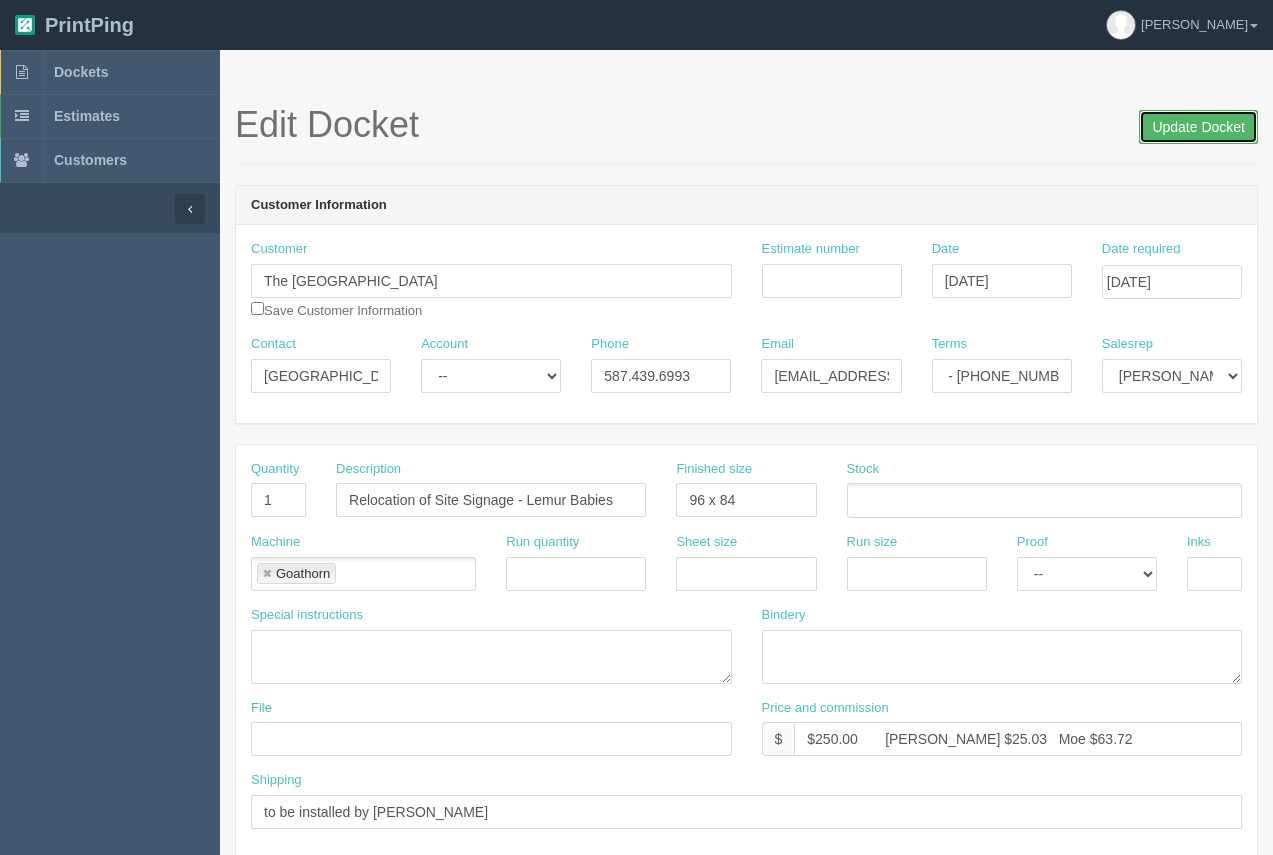 scroll, scrollTop: 0, scrollLeft: 0, axis: both 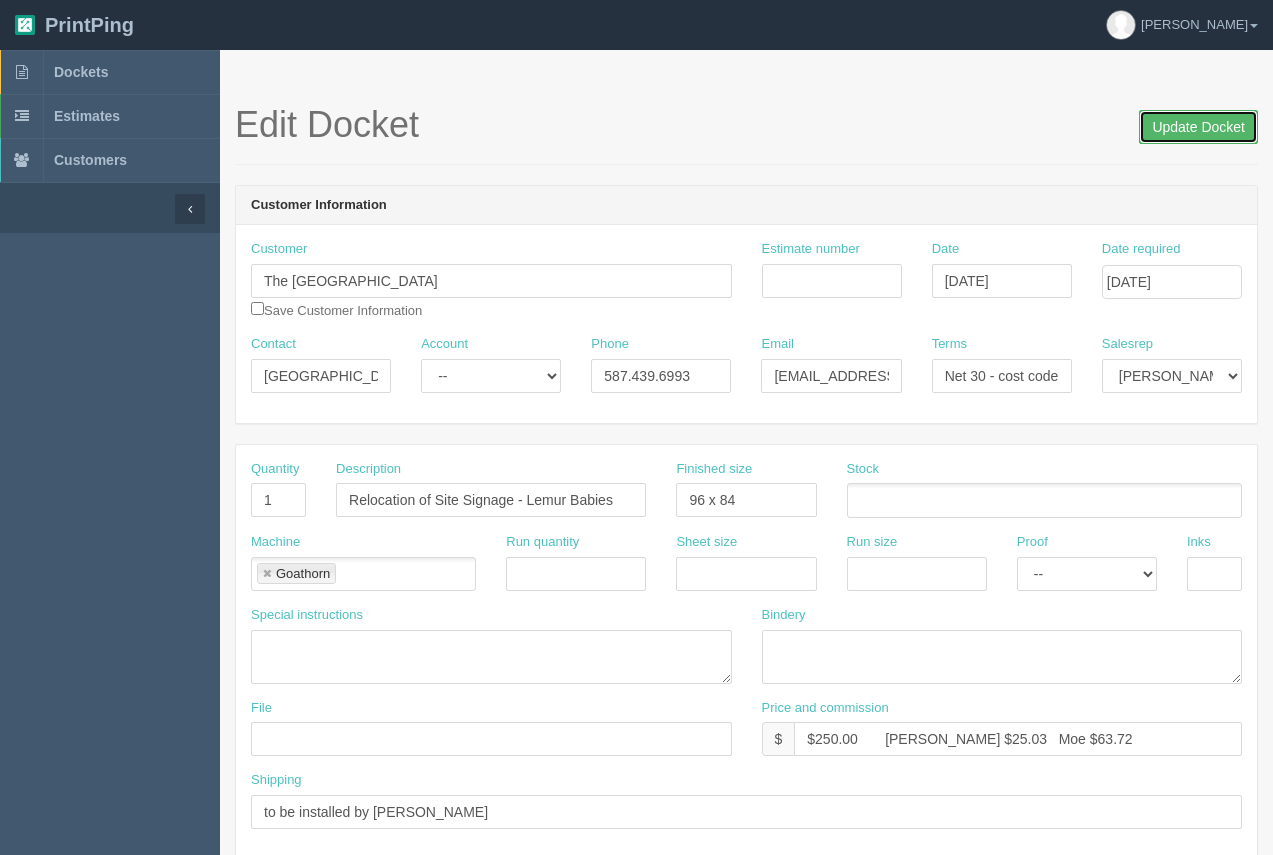 click on "Update Docket" at bounding box center (1198, 127) 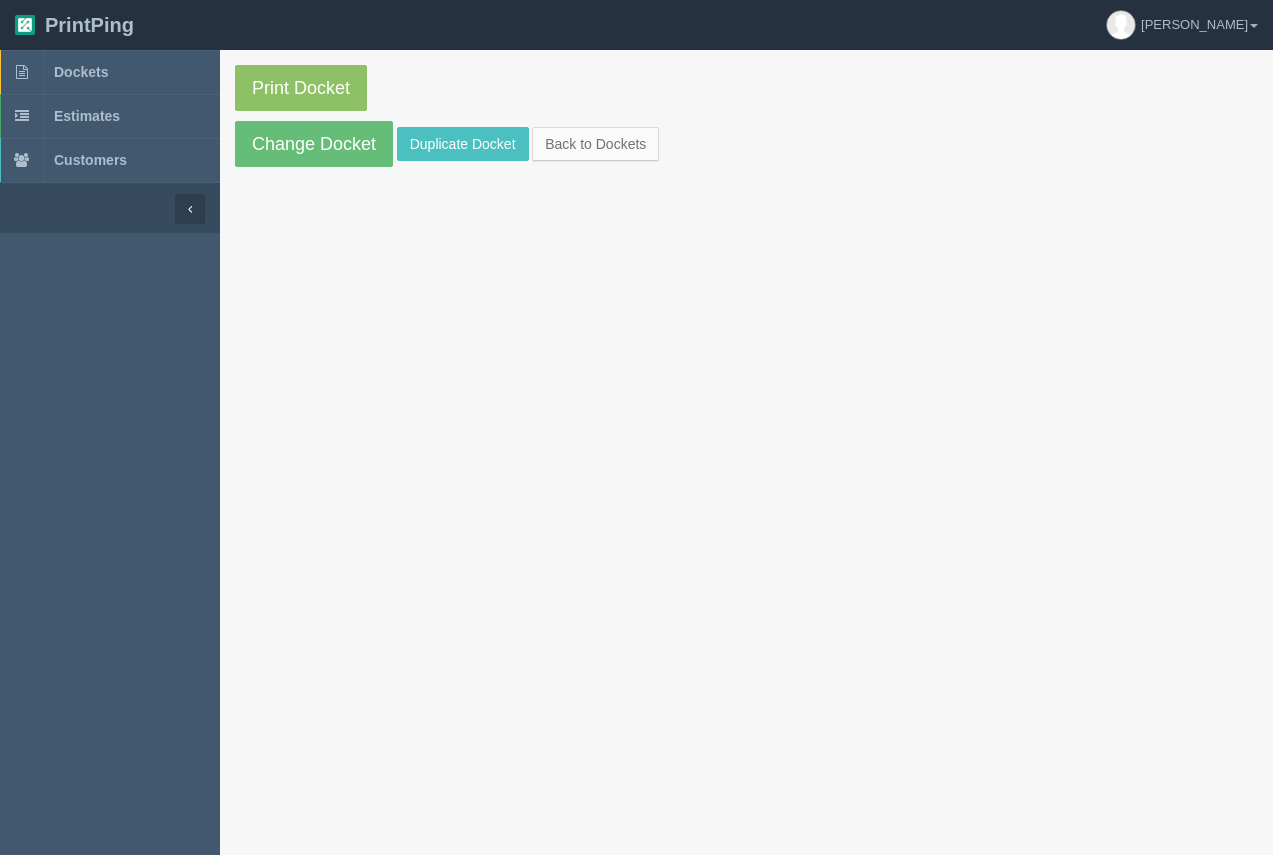 scroll, scrollTop: 0, scrollLeft: 0, axis: both 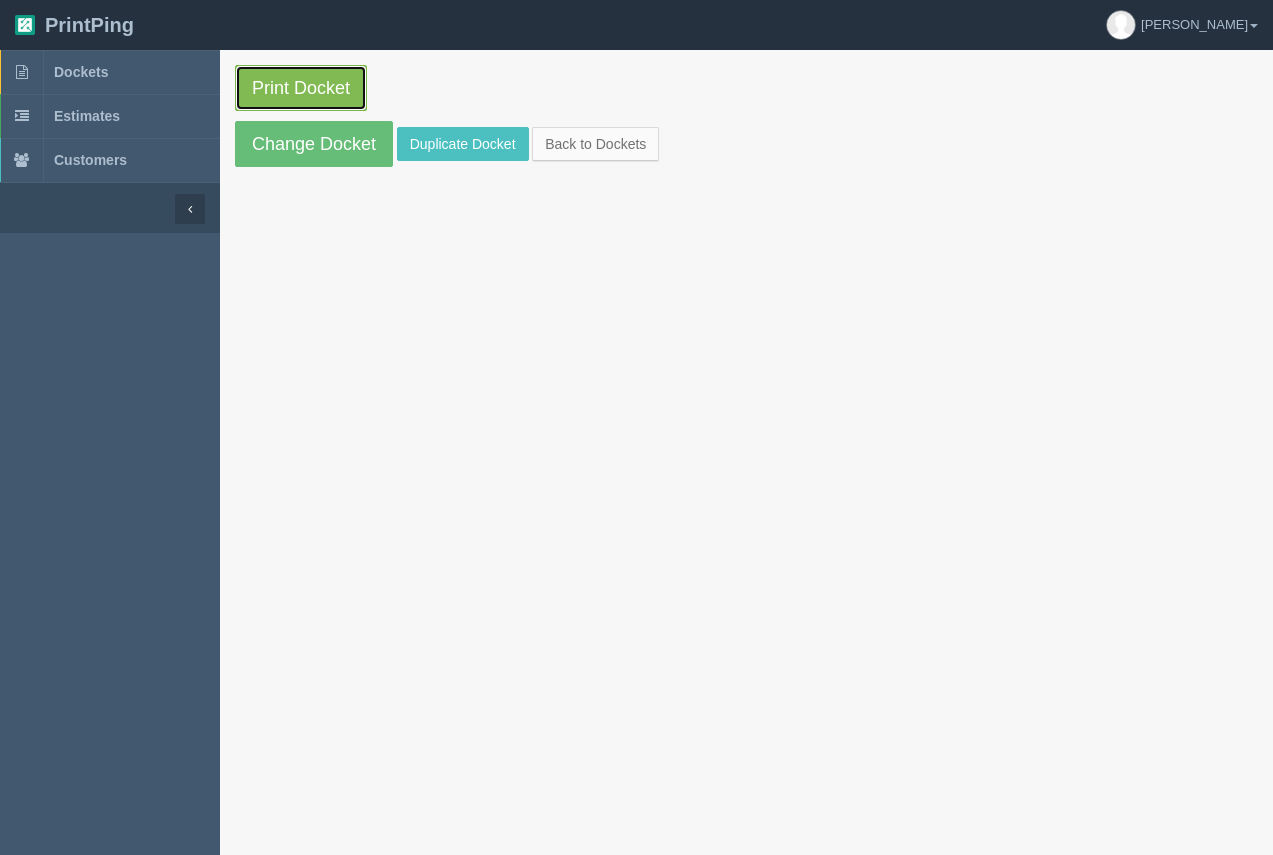click on "Print Docket" at bounding box center [301, 88] 